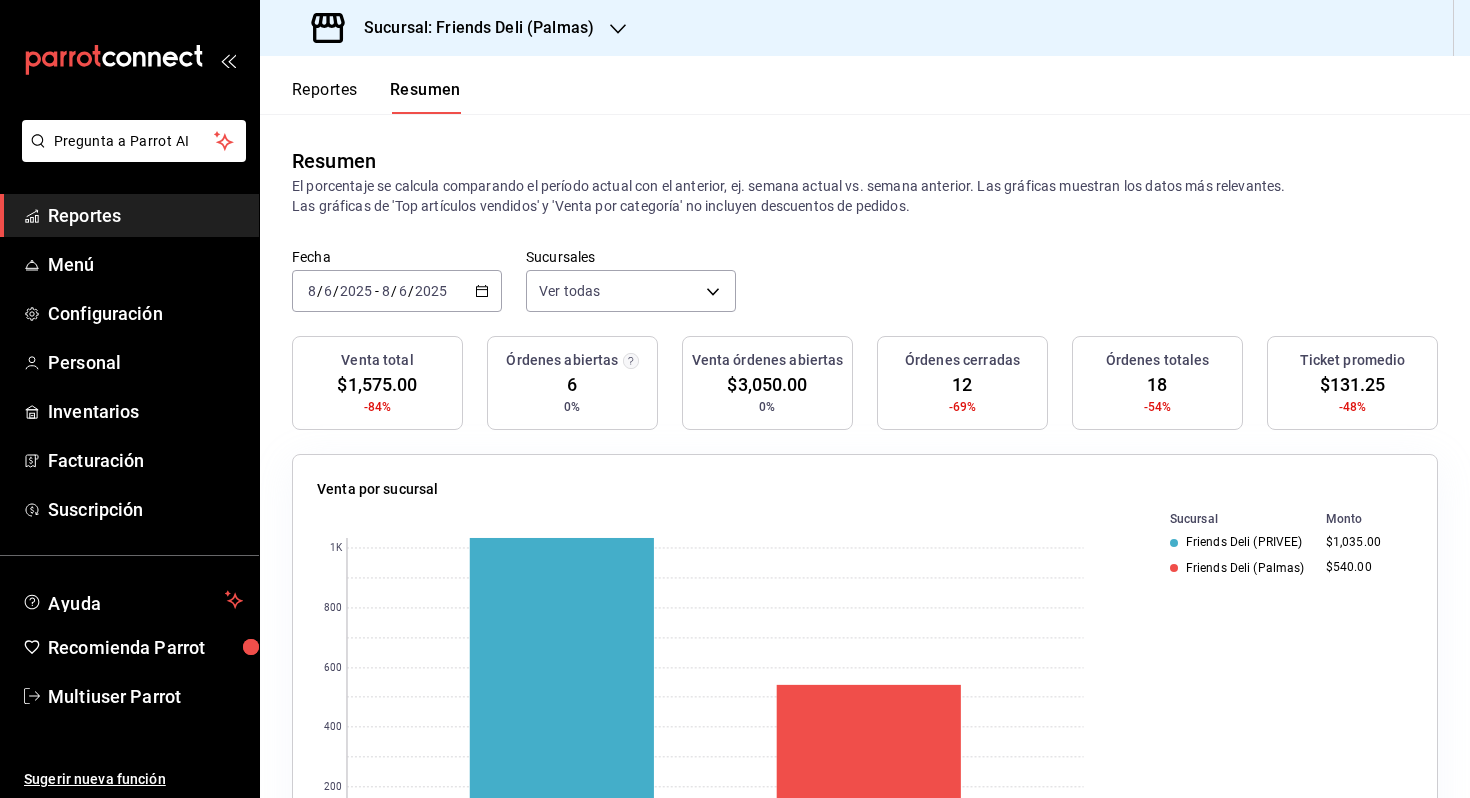 scroll, scrollTop: 0, scrollLeft: 0, axis: both 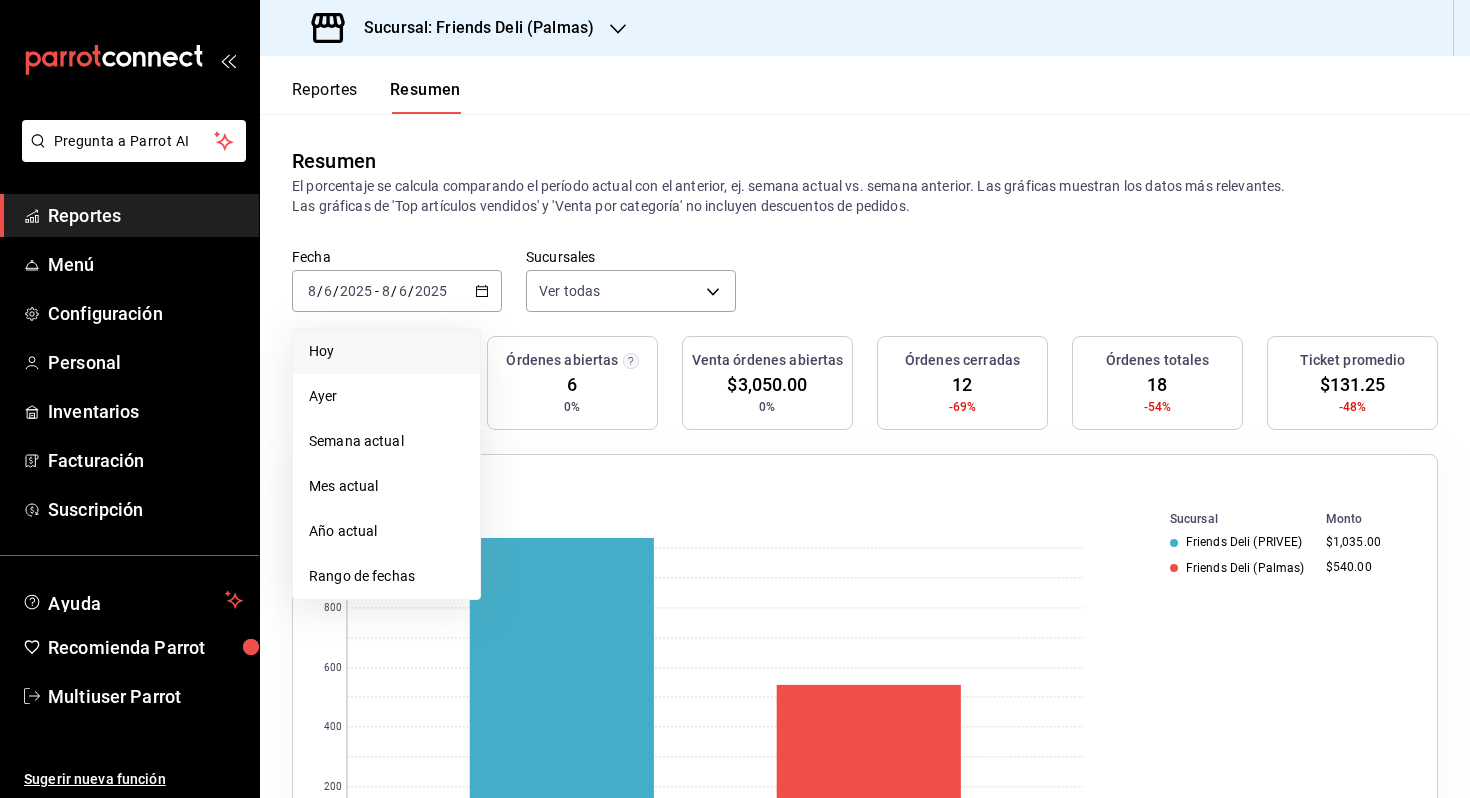 click on "Hoy" at bounding box center [386, 351] 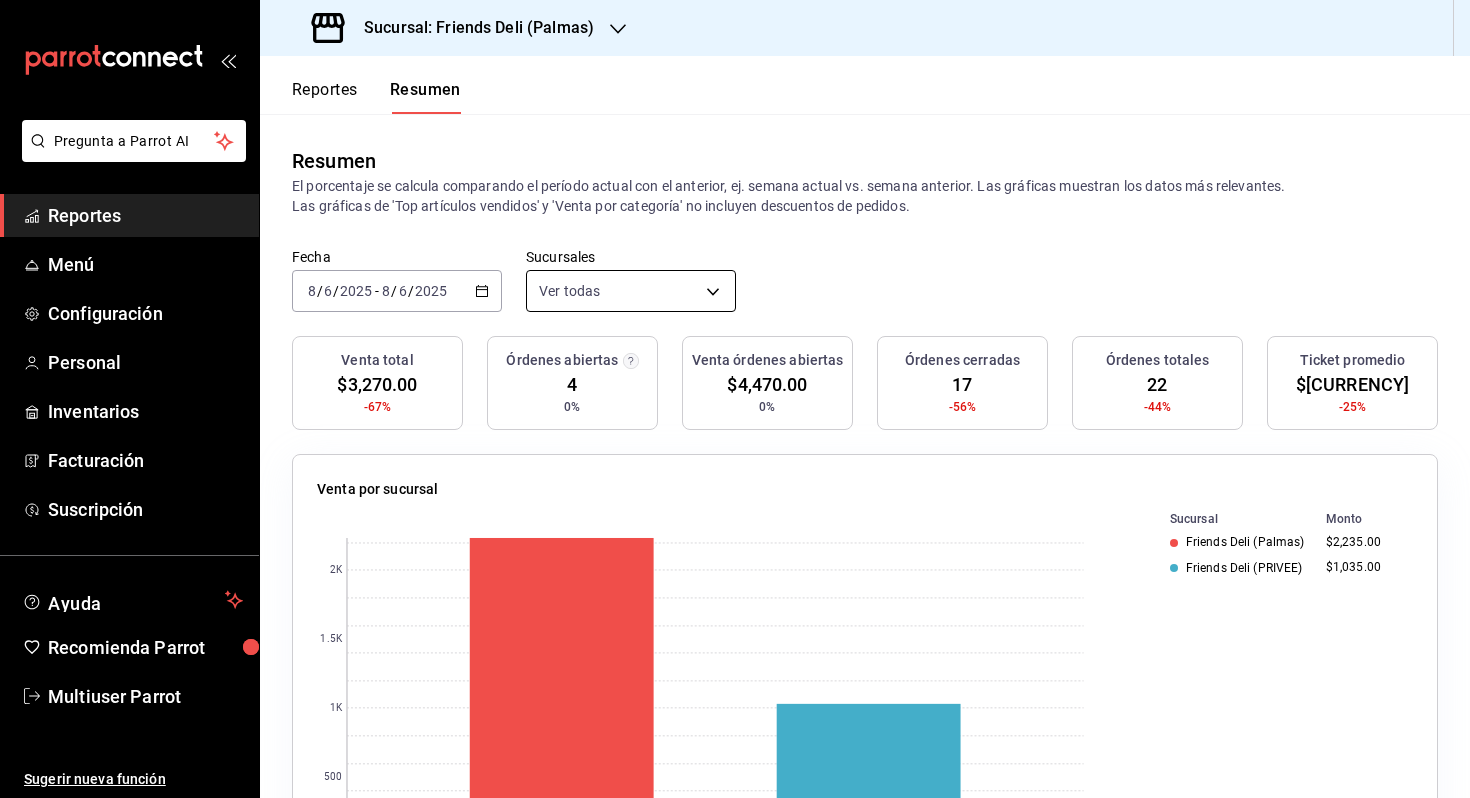 click on "Pregunta a Parrot AI Reportes   Menú   Configuración   Personal   Inventarios   Facturación   Suscripción   Ayuda Recomienda Parrot   Multiuser Parrot   Sugerir nueva función   Sucursal: Friends Deli ([LOCATION]) Reportes Resumen Resumen El porcentaje se calcula comparando el período actual con el anterior, ej. semana actual vs. semana anterior. Las gráficas muestran los datos más relevantes.  Las gráficas de 'Top artículos vendidos' y 'Venta por categoría' no incluyen descuentos de pedidos. Fecha [DATE] [DATE] - [DATE] [DATE] Sucursales Ver todas [object Object],[object Object] Venta total $[CURRENCY] -67% Órdenes abiertas 4 0% Venta órdenes abiertas $[CURRENCY] 0% Órdenes cerradas 17 -56% Órdenes totales 22 -44% Ticket promedio $[CURRENCY] -25% Venta por sucursal 0 500 1K 1.5K 2K Sucursal Monto Friends Deli ([LOCATION]) $[CURRENCY] Friends Deli ([LOCATION]) $[CURRENCY] Venta por marca  0 500 1K 1.5K 2K Marca Monto Friends Deli ([LOCATION]) $[CURRENCY] Friends Deli ([LOCATION]) $[CURRENCY]   0" at bounding box center [735, 399] 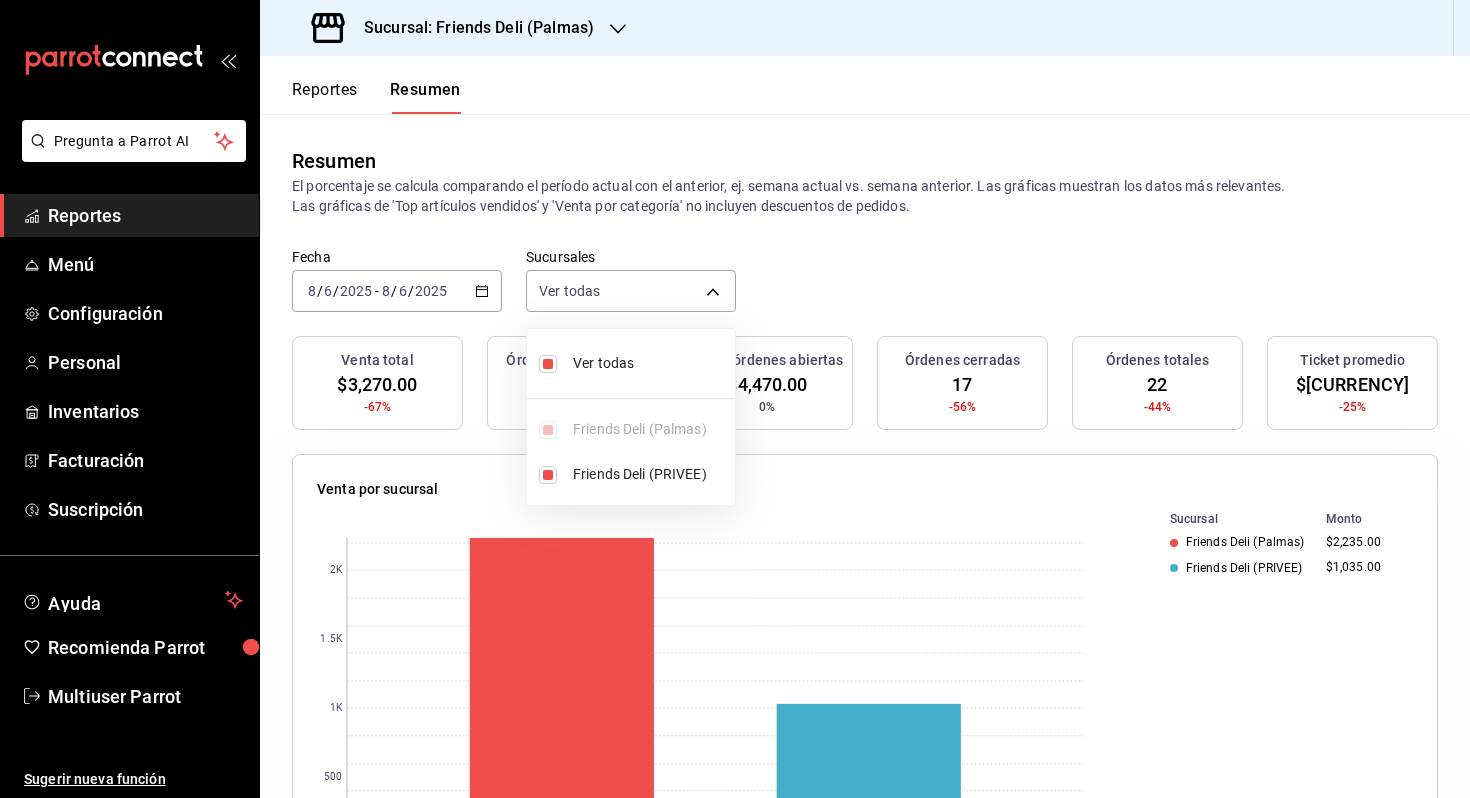 click at bounding box center (735, 399) 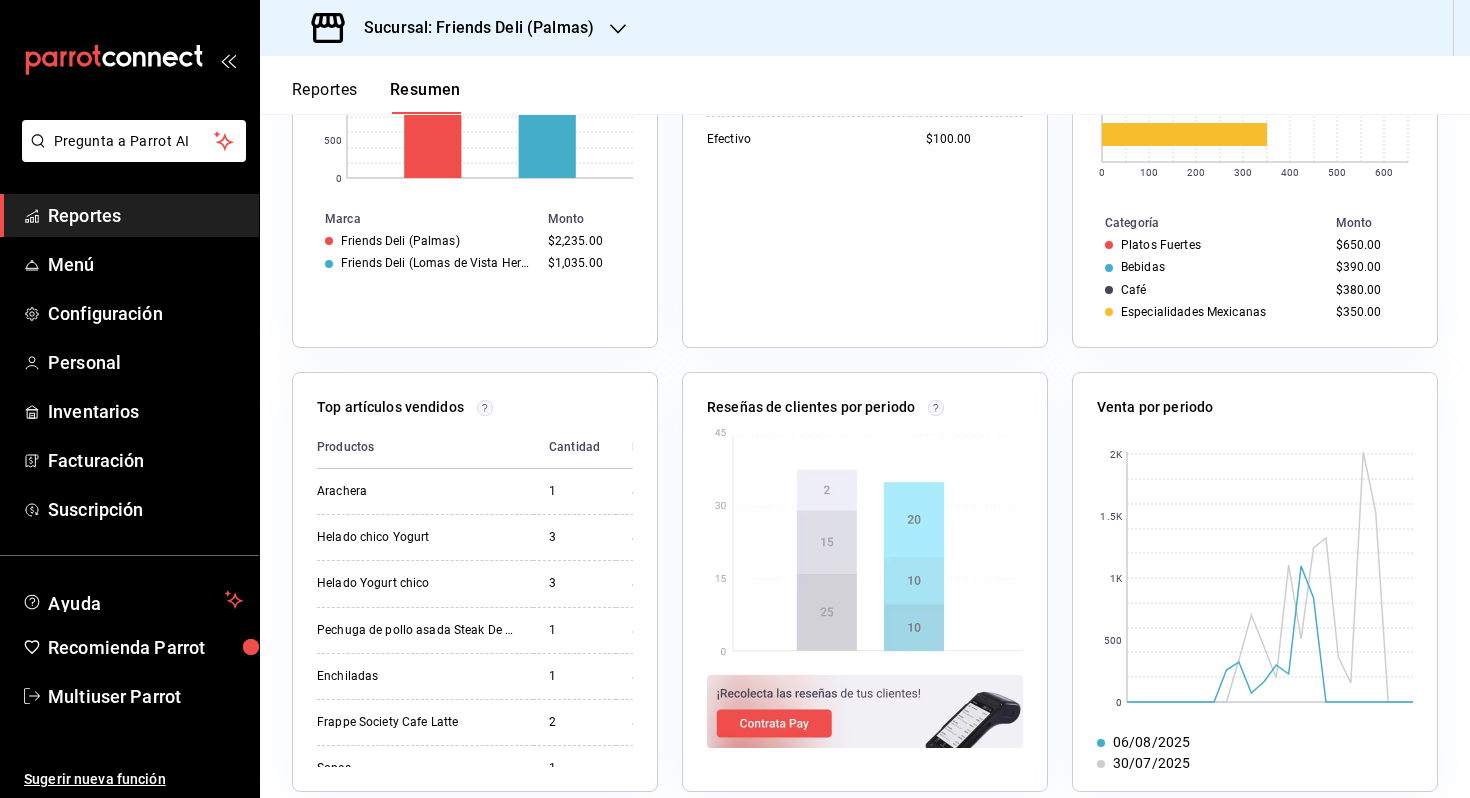 scroll, scrollTop: 996, scrollLeft: 0, axis: vertical 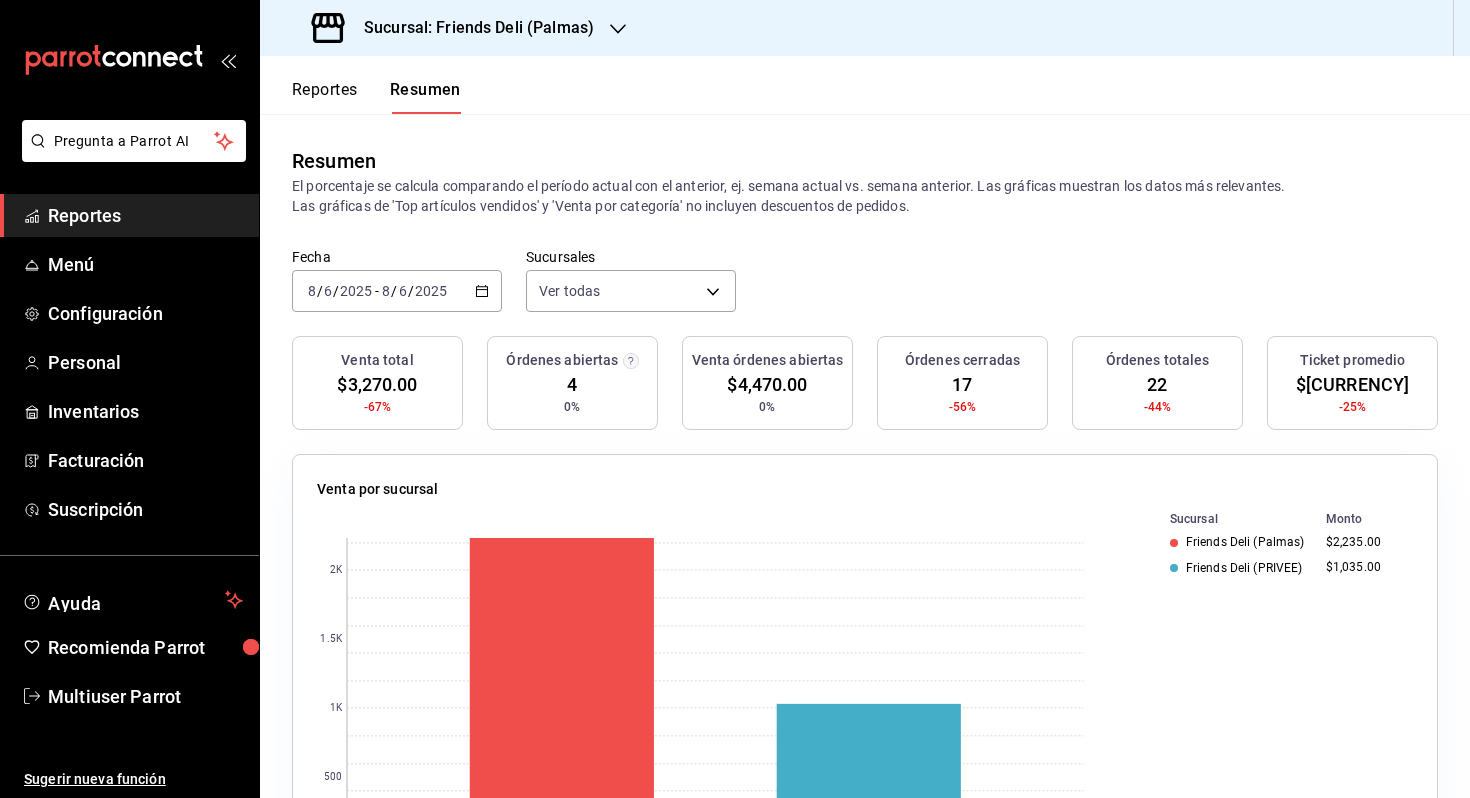 click on "6" at bounding box center [403, 291] 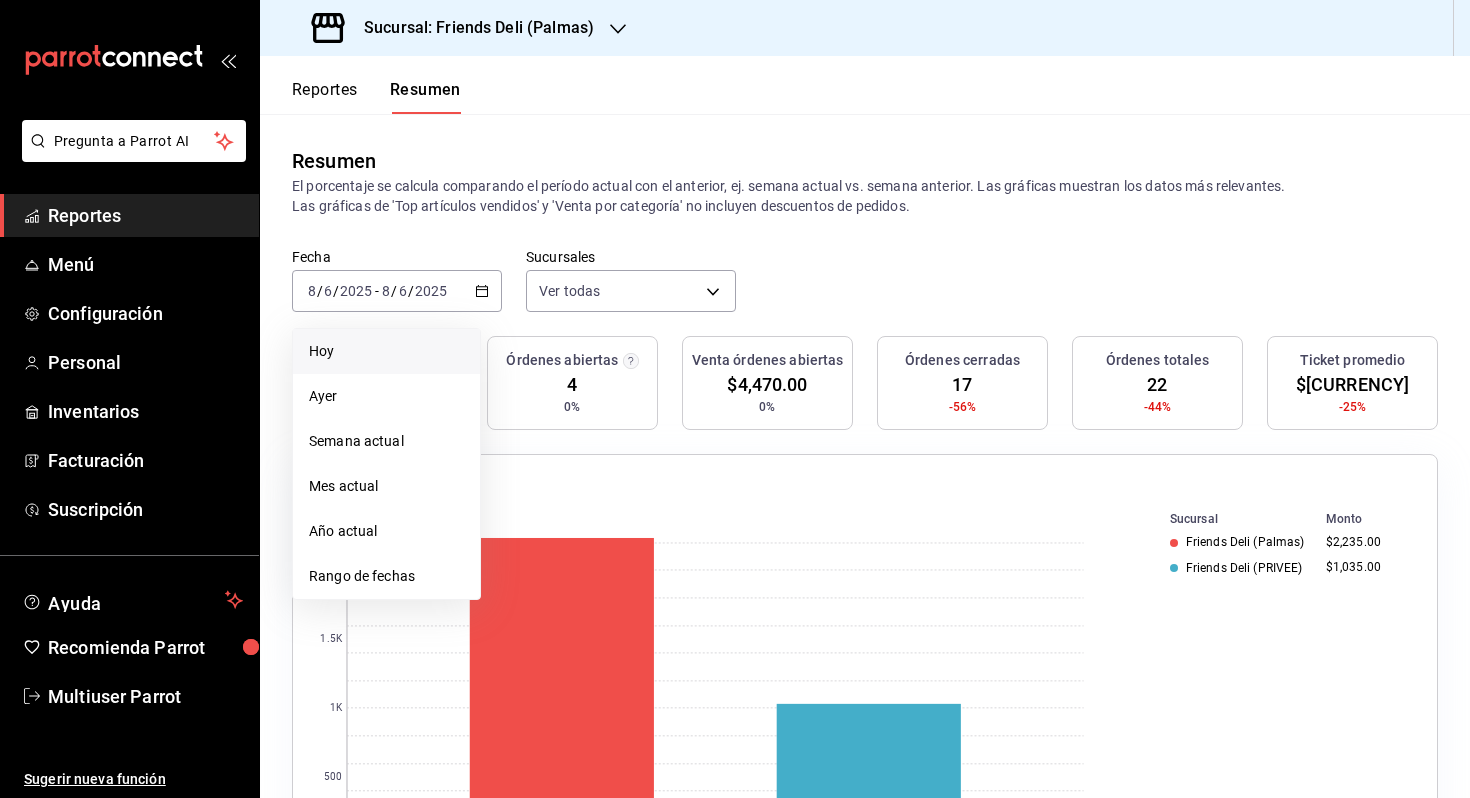 click on "Hoy" at bounding box center (386, 351) 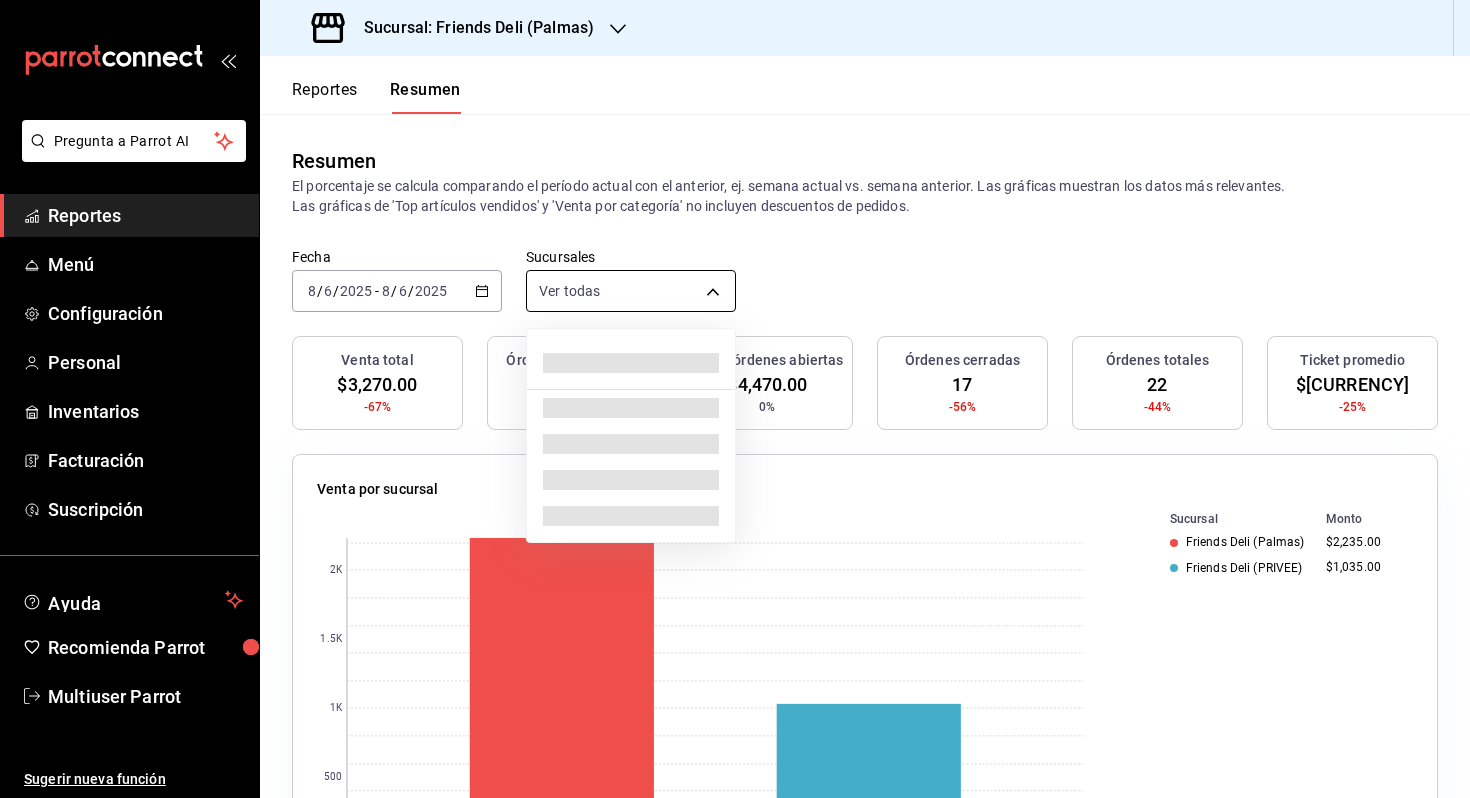 click on "Pregunta a Parrot AI Reportes   Menú   Configuración   Personal   Inventarios   Facturación   Suscripción   Ayuda Recomienda Parrot   Multiuser Parrot   Sugerir nueva función   Sucursal: Friends Deli ([LOCATION]) Reportes Resumen Resumen El porcentaje se calcula comparando el período actual con el anterior, ej. semana actual vs. semana anterior. Las gráficas muestran los datos más relevantes.  Las gráficas de 'Top artículos vendidos' y 'Venta por categoría' no incluyen descuentos de pedidos. Fecha [DATE] [DATE] - [DATE] [DATE] Sucursales Ver todas [object Object],[object Object] Venta total $[CURRENCY] -67% Órdenes abiertas 4 0% Venta órdenes abiertas $[CURRENCY] 0% Órdenes cerradas 17 -56% Órdenes totales 22 -44% Ticket promedio $[CURRENCY] -25% Venta por sucursal 0 500 1K 1.5K 2K Sucursal Monto Friends Deli ([LOCATION]) $[CURRENCY] Friends Deli ([LOCATION]) $[CURRENCY] Venta por marca  0 500 1K 1.5K 2K Marca Monto Friends Deli ([LOCATION]) $[CURRENCY] Friends Deli ([LOCATION]) $[CURRENCY]   0" at bounding box center (735, 399) 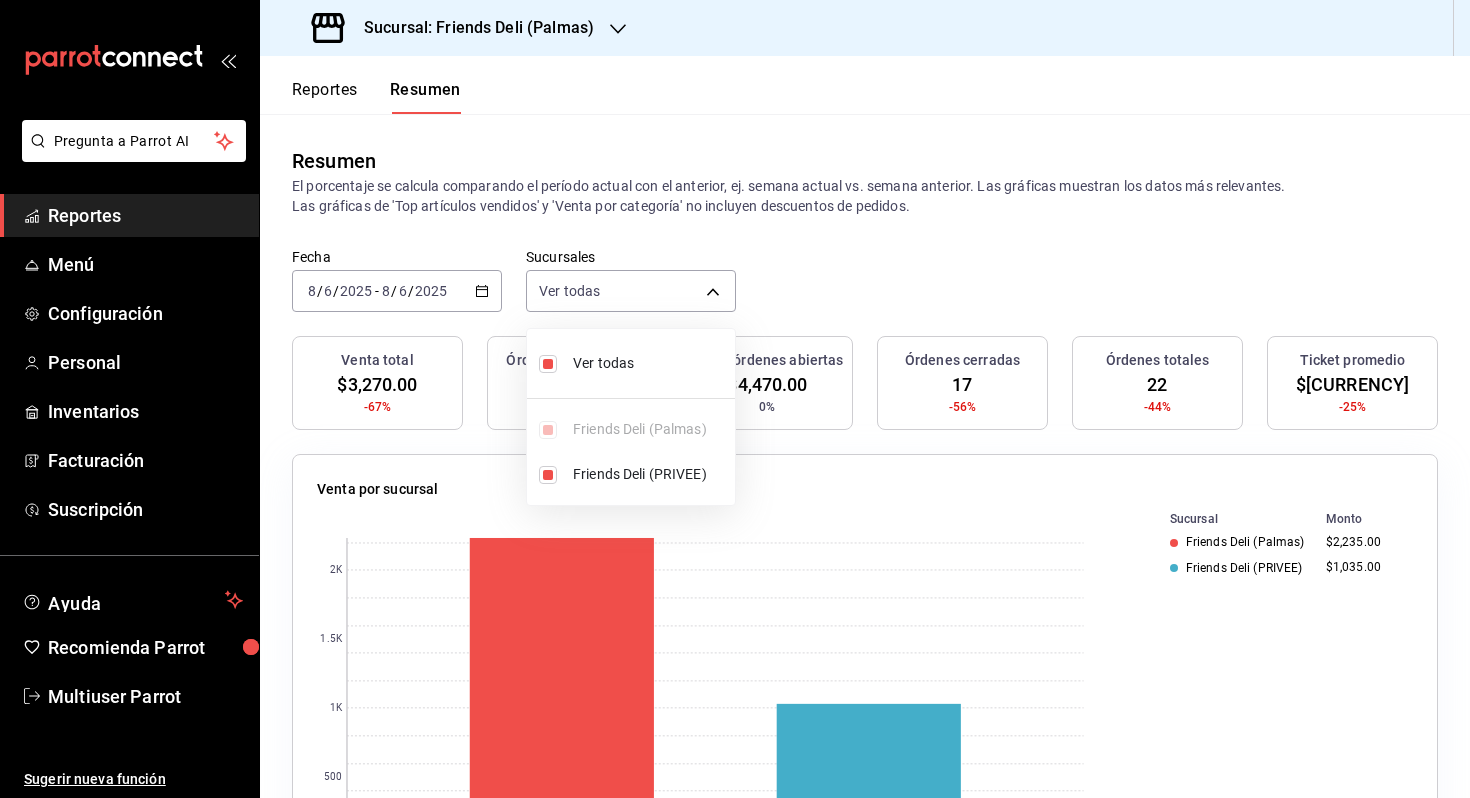 click on "Ver todas" at bounding box center (650, 363) 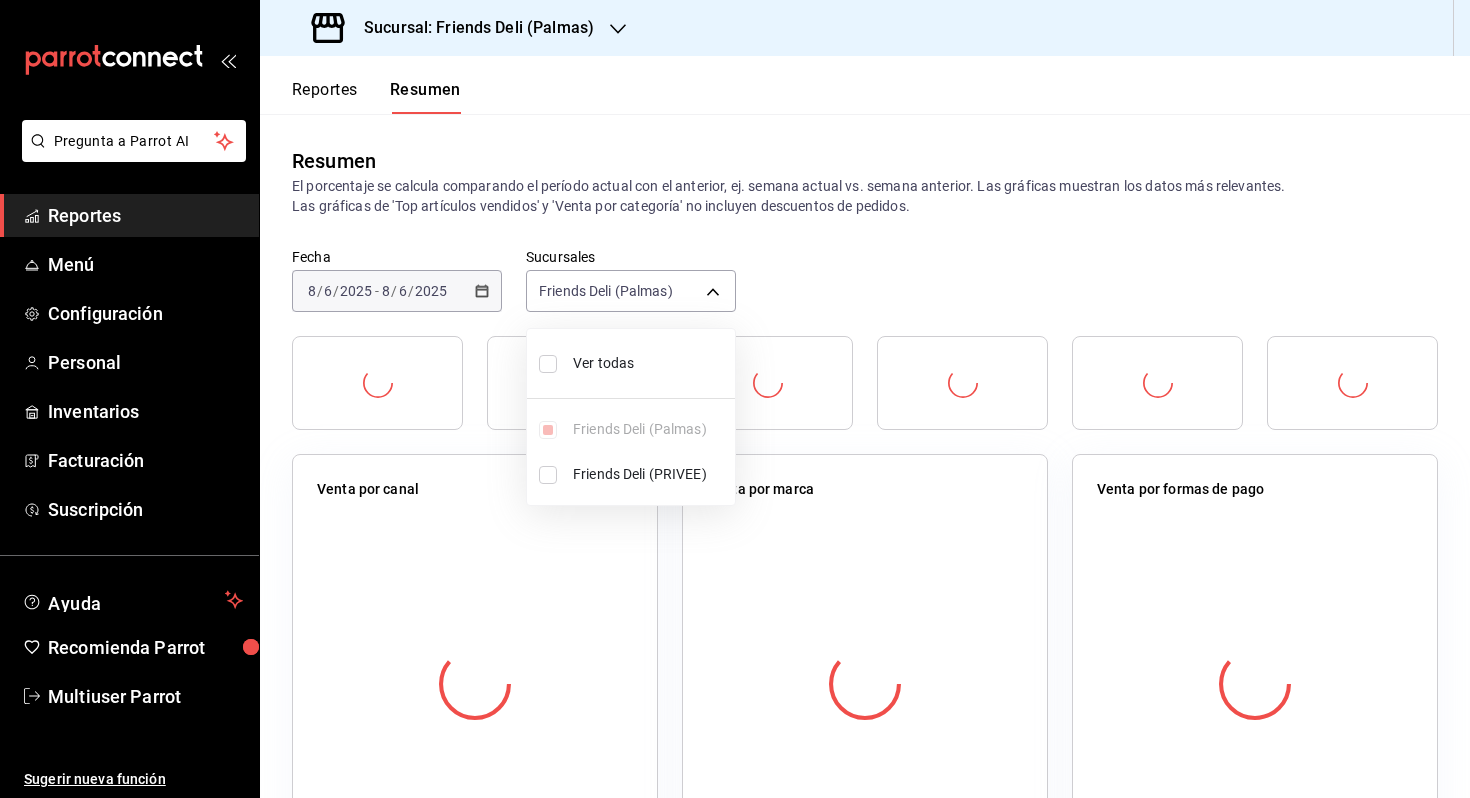 click on "Ver todas" at bounding box center [650, 363] 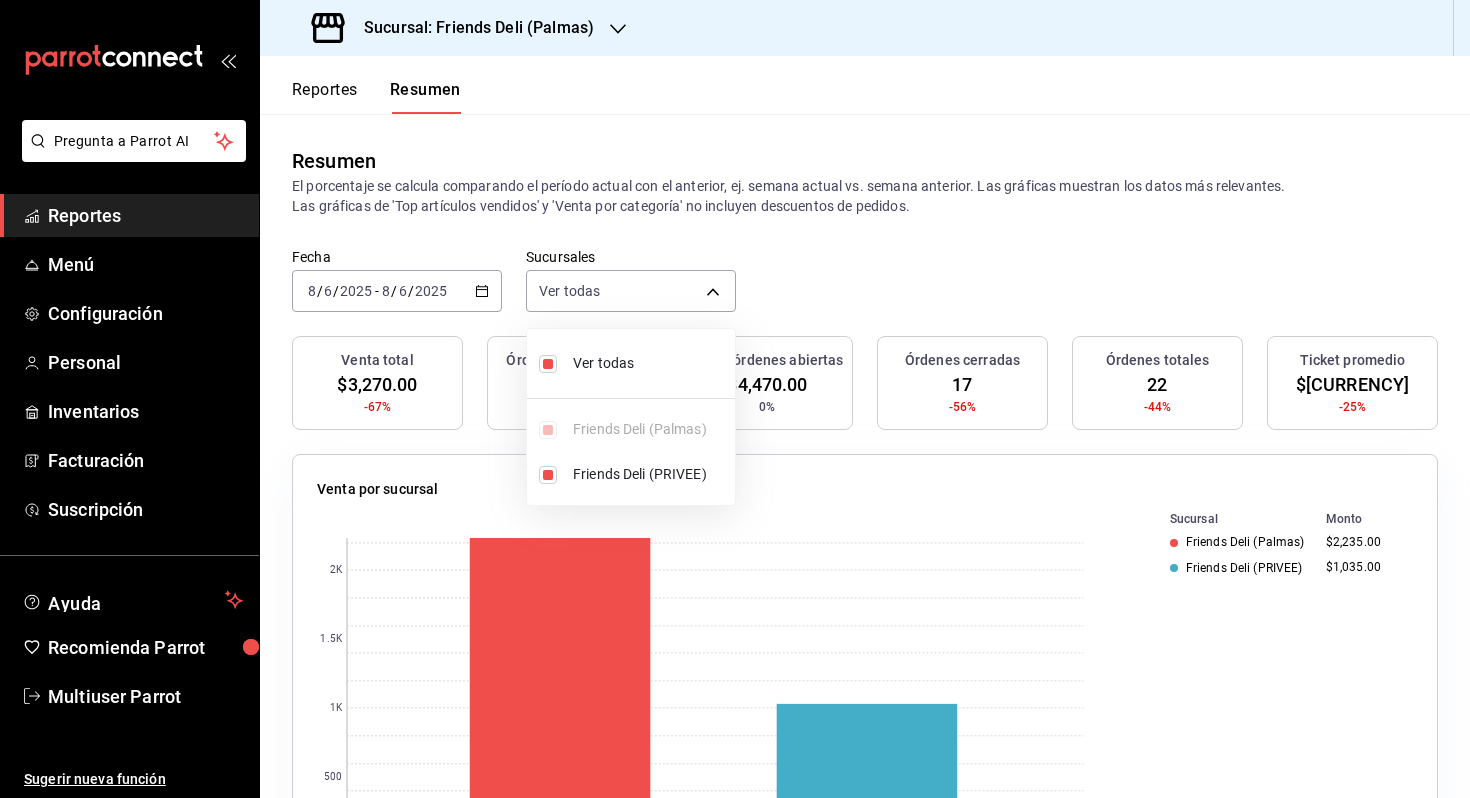 click at bounding box center [735, 399] 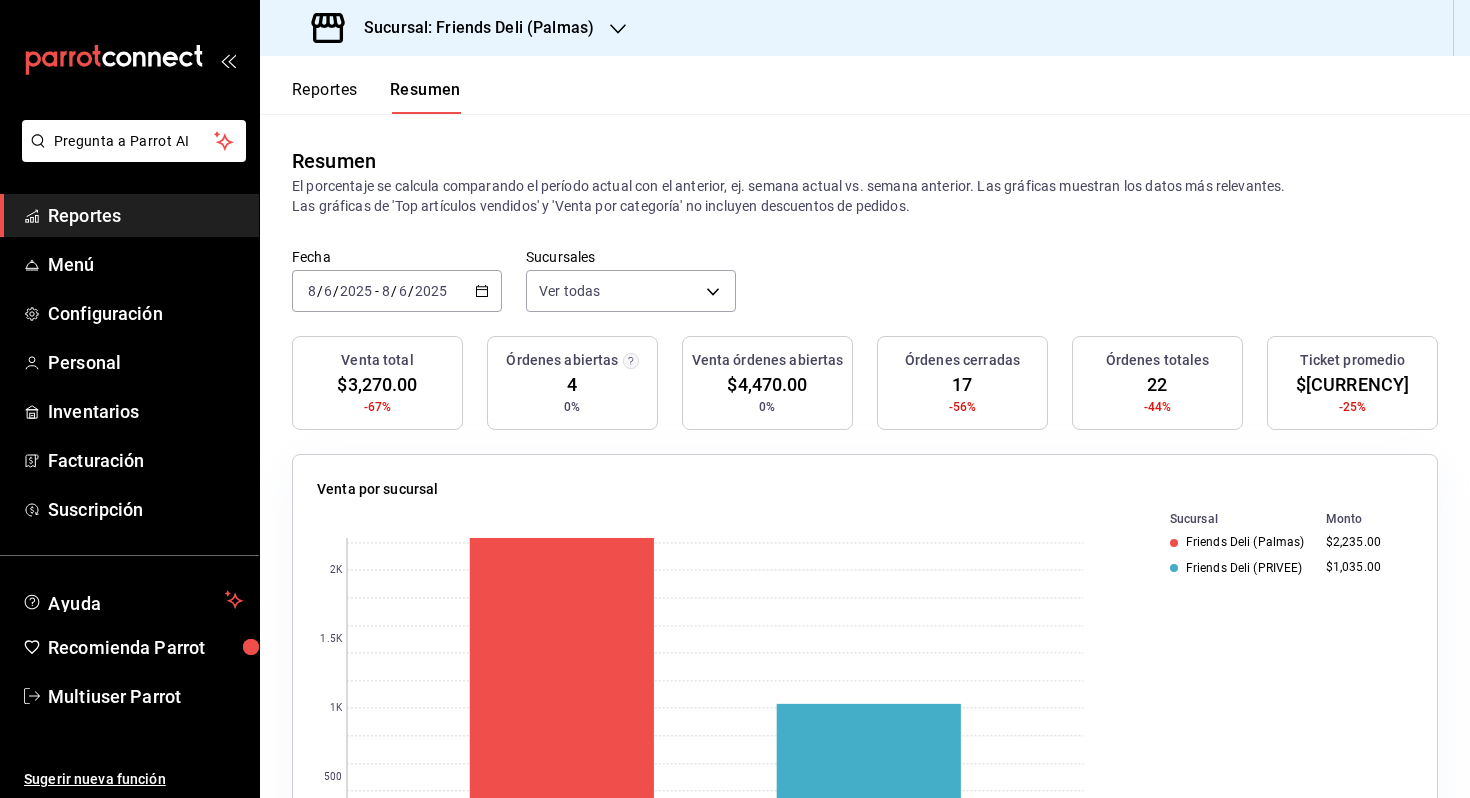 click on "2025-08-06 8 / 6 / 2025 - 2025-08-06 8 / 6 / 2025" at bounding box center (397, 291) 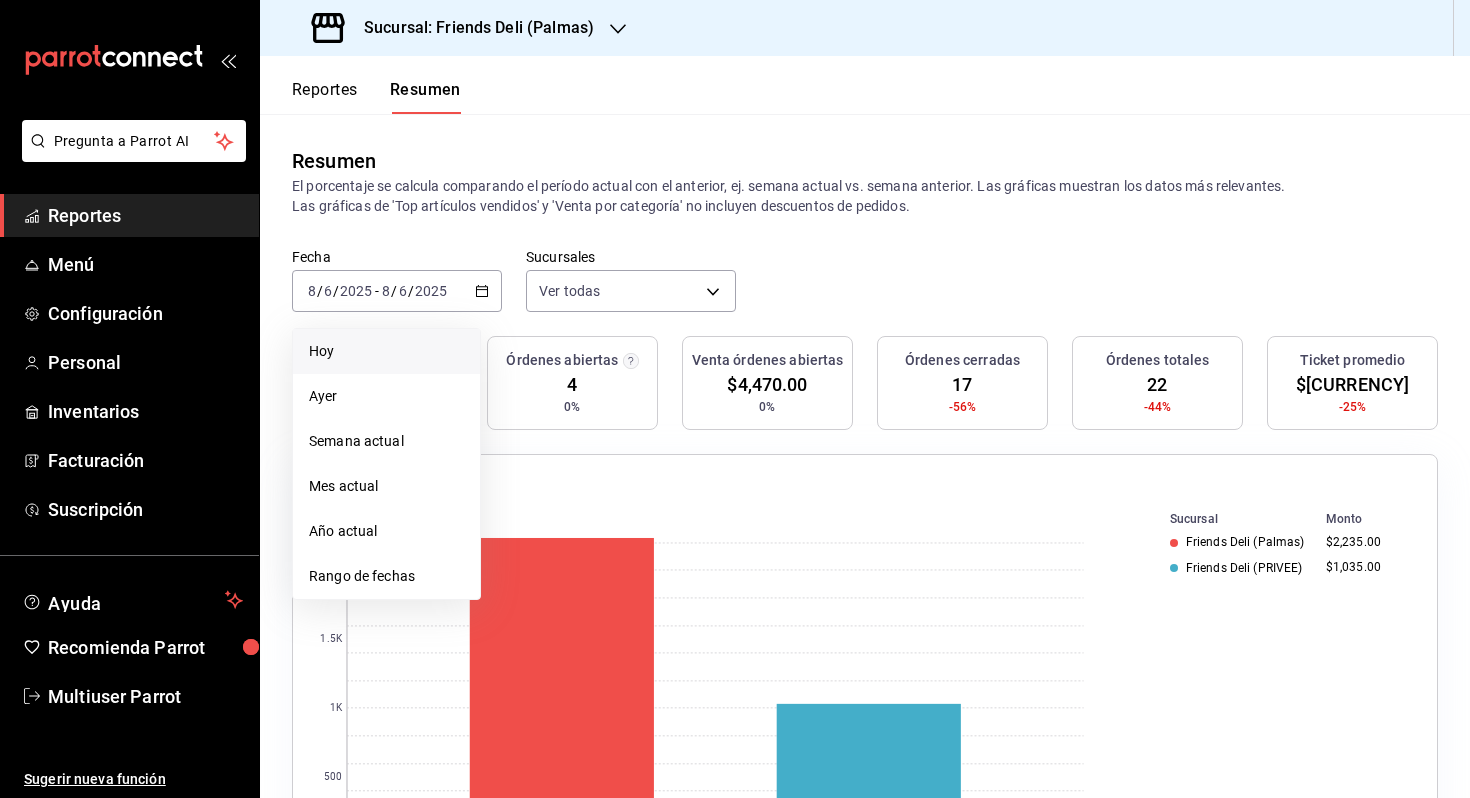 click on "Hoy" at bounding box center (386, 351) 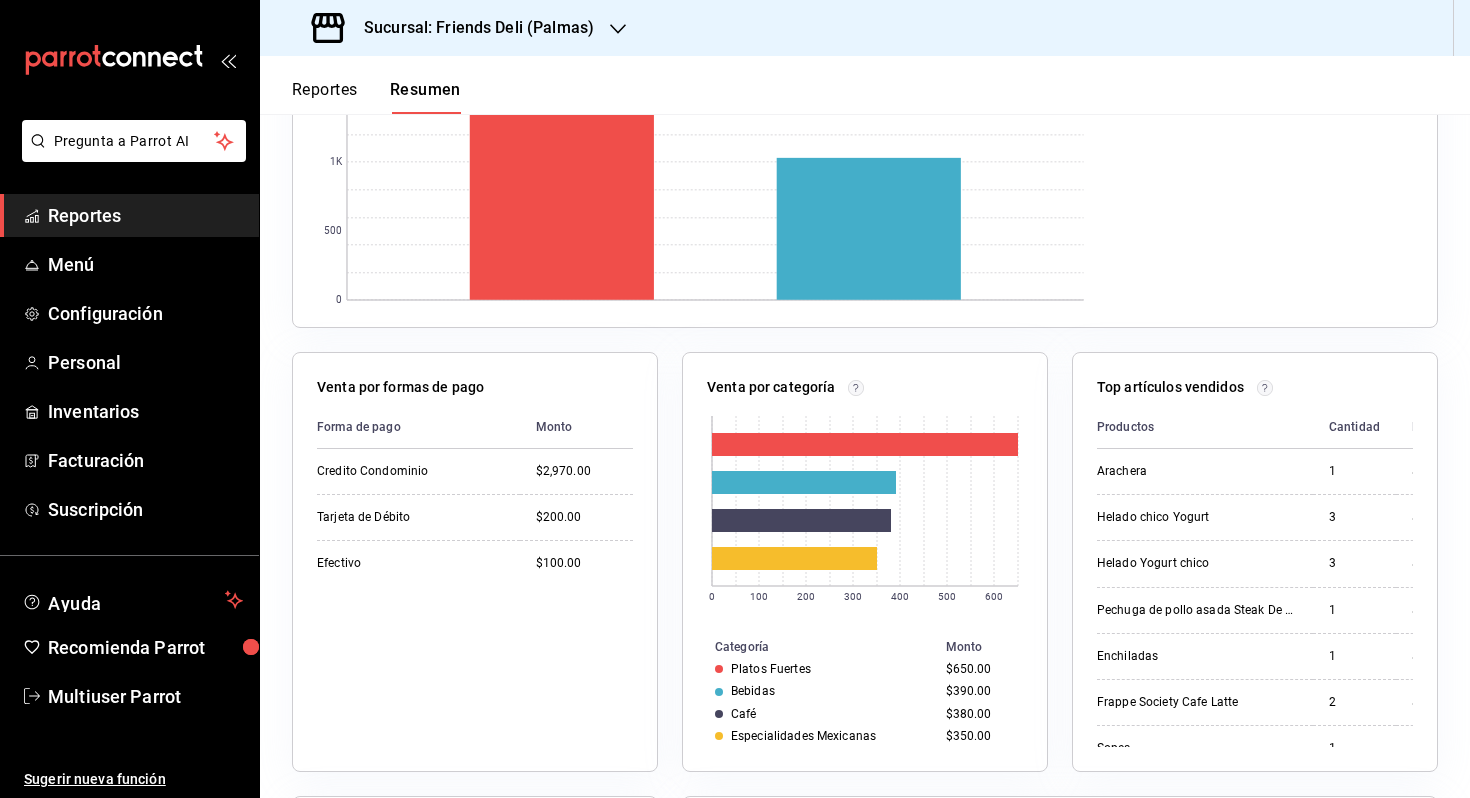 scroll, scrollTop: 0, scrollLeft: 0, axis: both 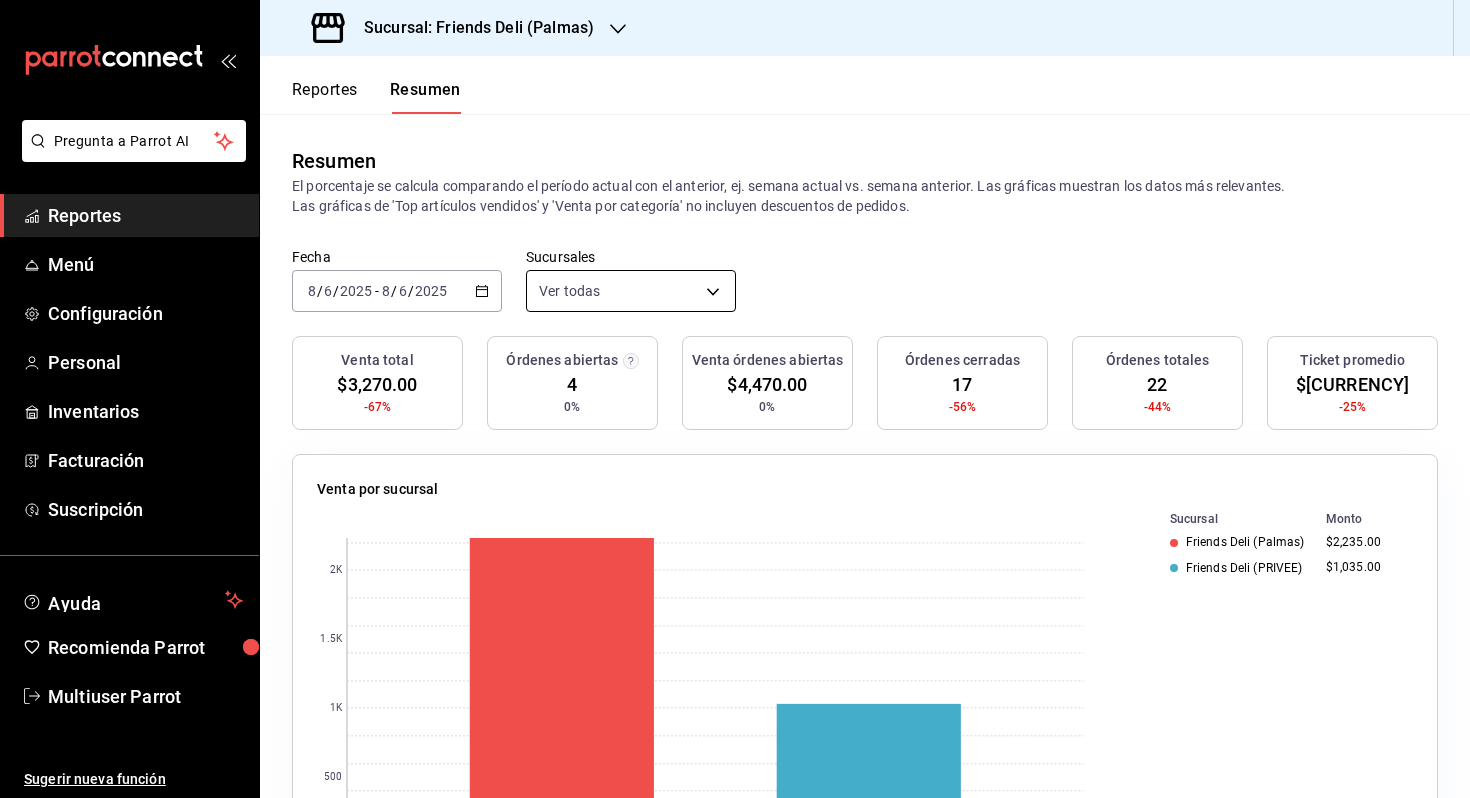 click on "Pregunta a Parrot AI Reportes   Menú   Configuración   Personal   Inventarios   Facturación   Suscripción   Ayuda Recomienda Parrot   Multiuser Parrot   Sugerir nueva función   Sucursal: Friends Deli ([LOCATION]) Reportes Resumen Resumen El porcentaje se calcula comparando el período actual con el anterior, ej. semana actual vs. semana anterior. Las gráficas muestran los datos más relevantes.  Las gráficas de 'Top artículos vendidos' y 'Venta por categoría' no incluyen descuentos de pedidos. Fecha [DATE] [DATE] - [DATE] [DATE] Sucursales Ver todas [object Object],[object Object] Venta total $[CURRENCY] -67% Órdenes abiertas 4 0% Venta órdenes abiertas $[CURRENCY] 0% Órdenes cerradas 17 -56% Órdenes totales 22 -44% Ticket promedio $[CURRENCY] -25% Venta por sucursal 0 500 1K 1.5K 2K Sucursal Monto Friends Deli ([LOCATION]) $[CURRENCY] Friends Deli ([LOCATION]) $[CURRENCY] Venta por formas de pago Forma de pago Monto Credito Condominio $[CURRENCY] Tarjeta de Débito $[CURRENCY] Efectivo $[CURRENCY]   0 100 200" at bounding box center (735, 399) 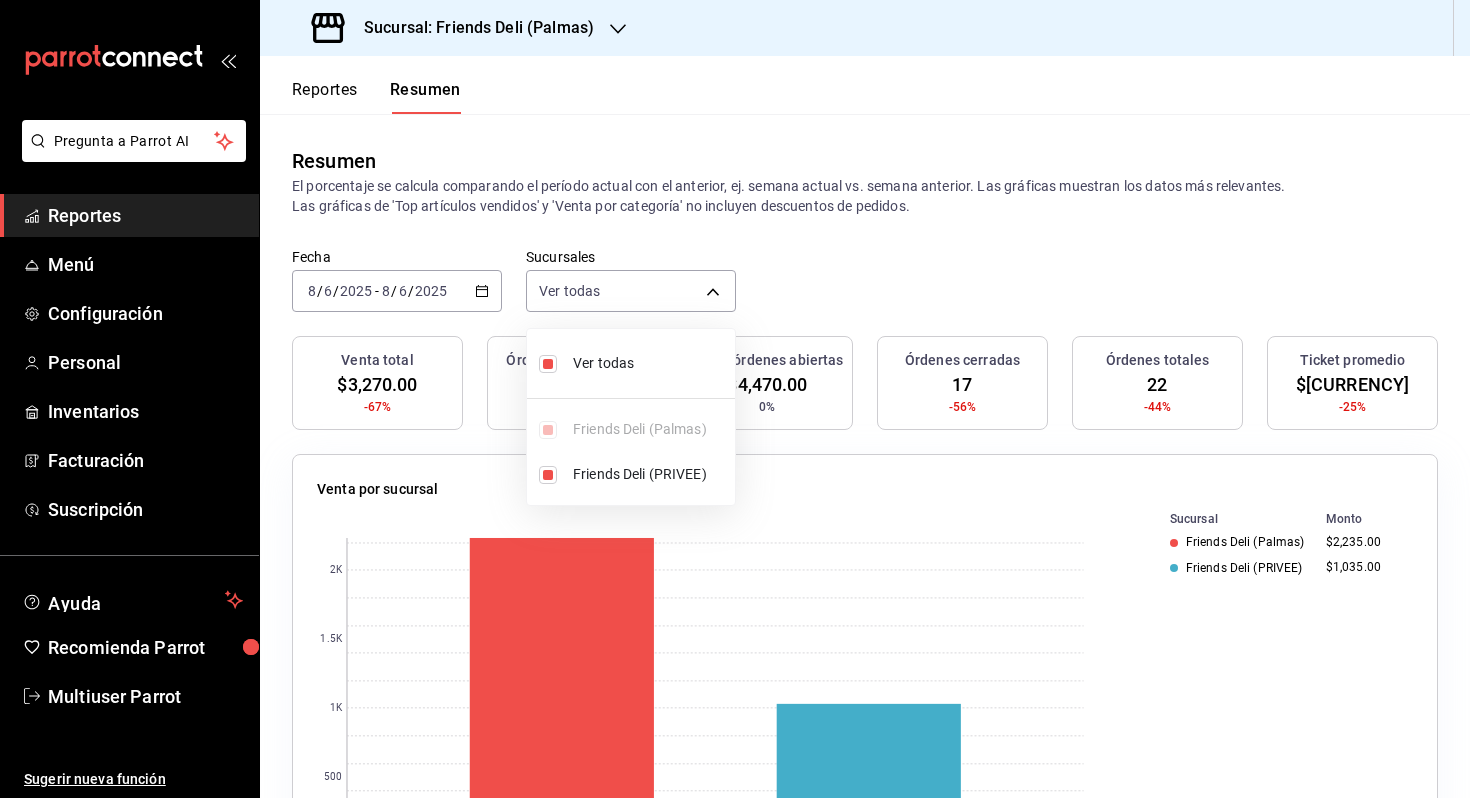 click at bounding box center (735, 399) 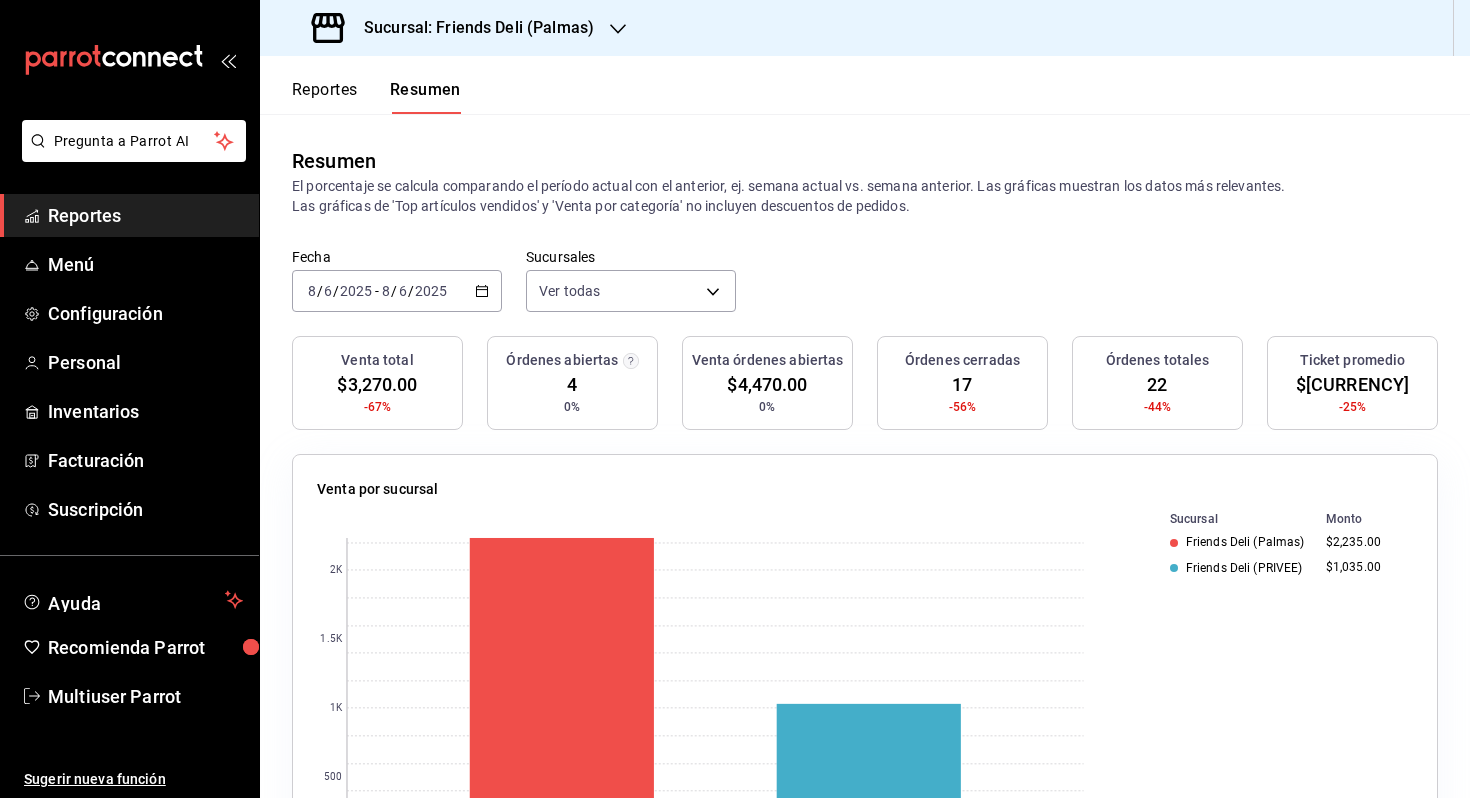 click on "Sucursal: Friends Deli (Palmas)" at bounding box center [455, 28] 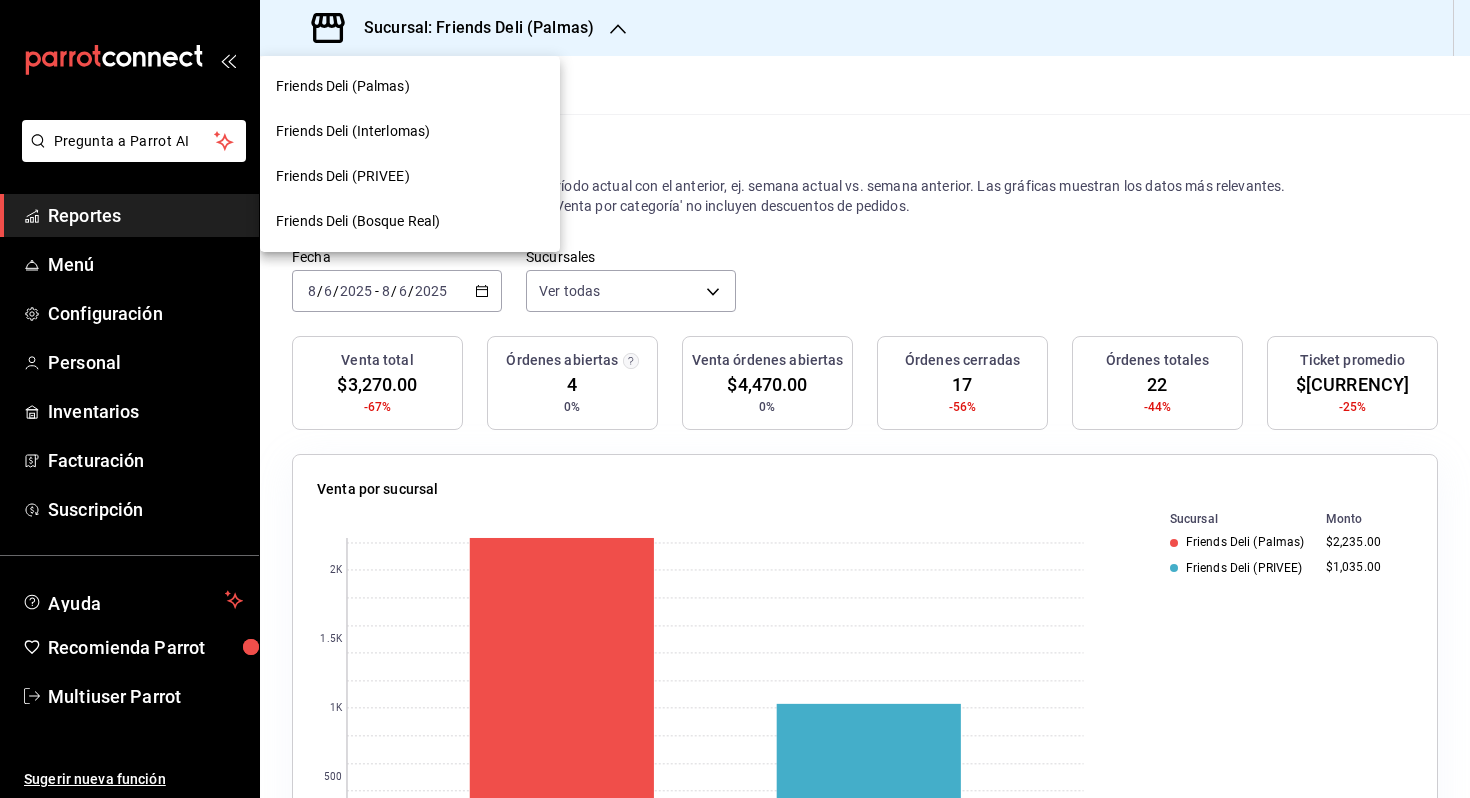 click at bounding box center (735, 399) 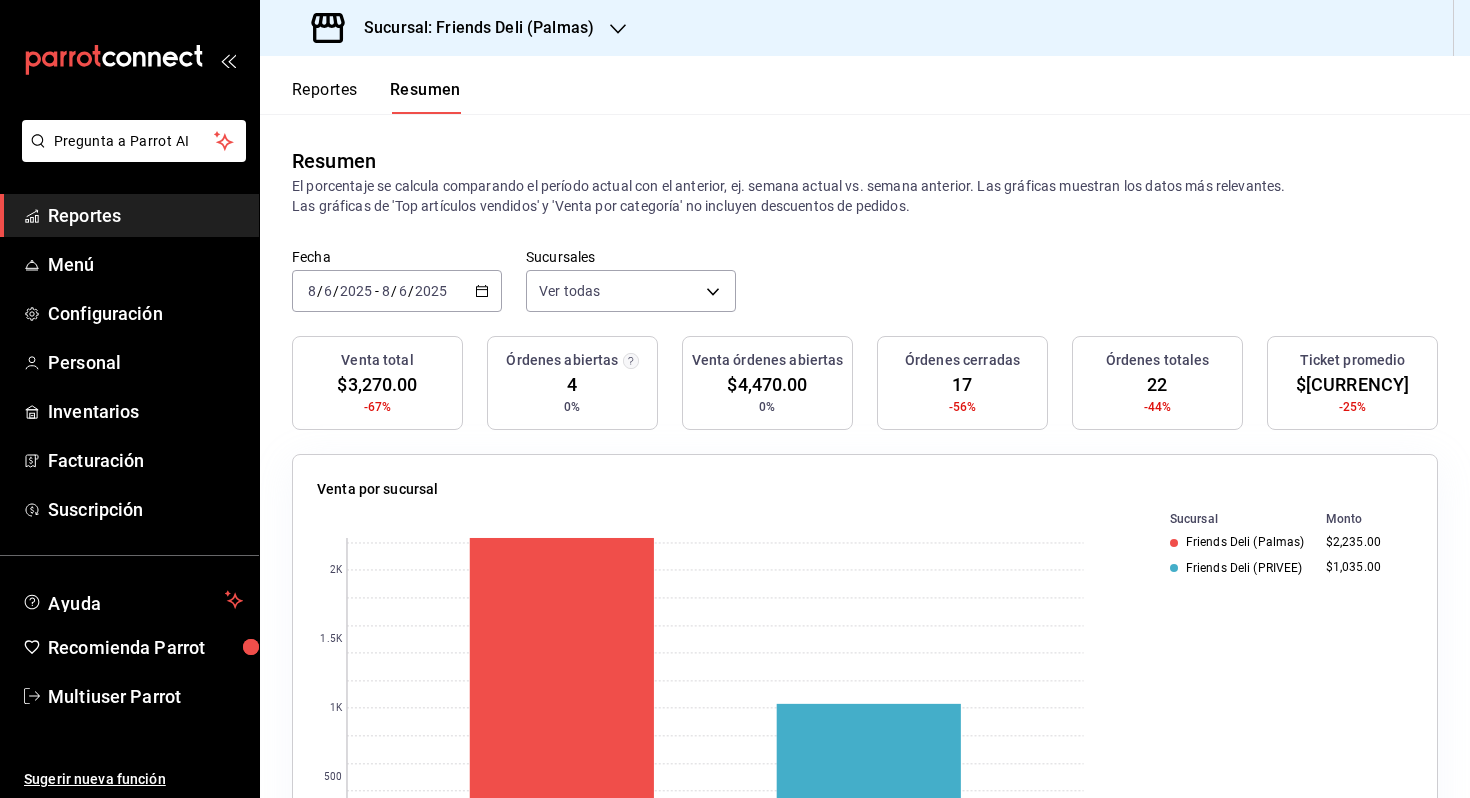 click on "Reportes" at bounding box center [325, 97] 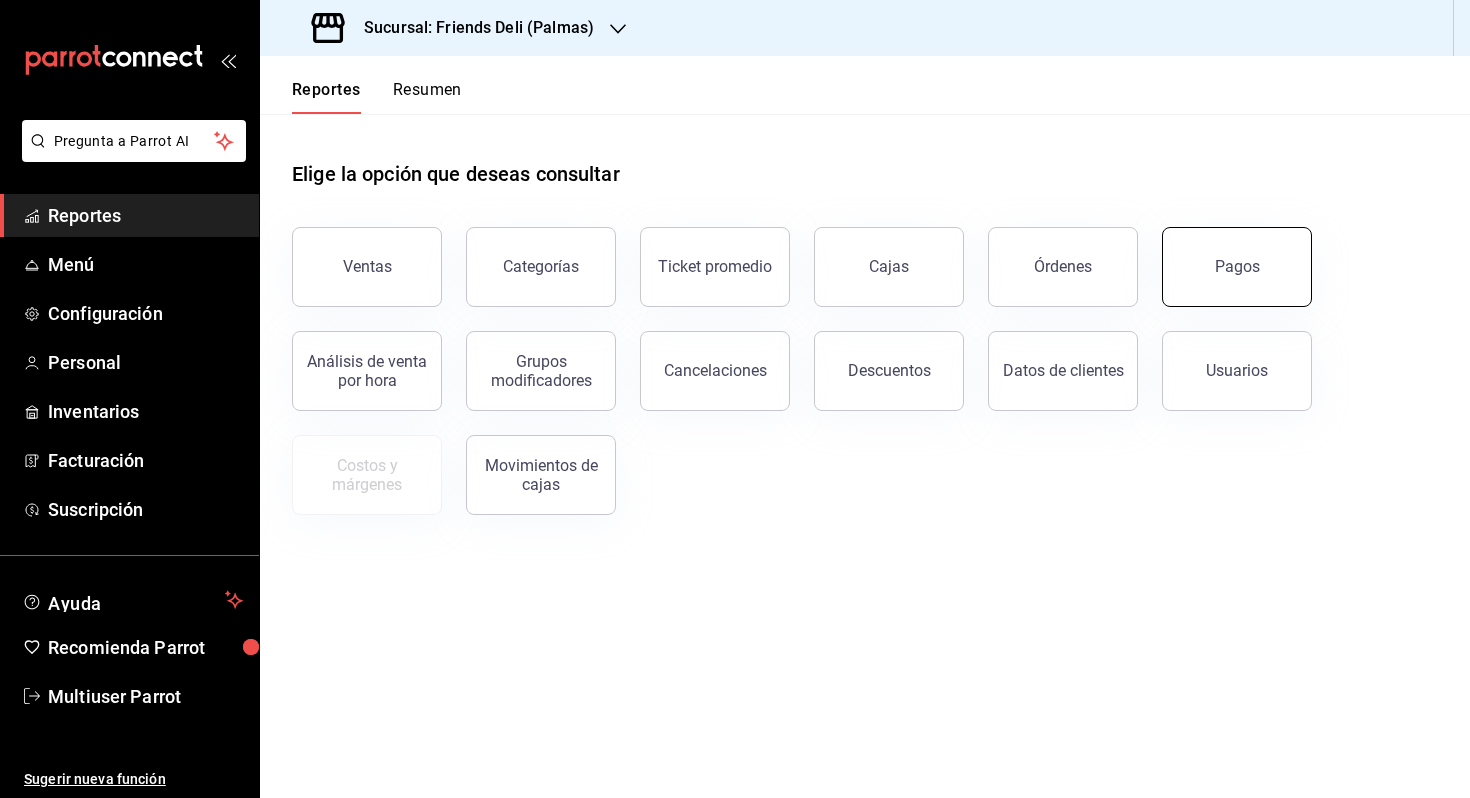 click on "Pagos" at bounding box center (1237, 267) 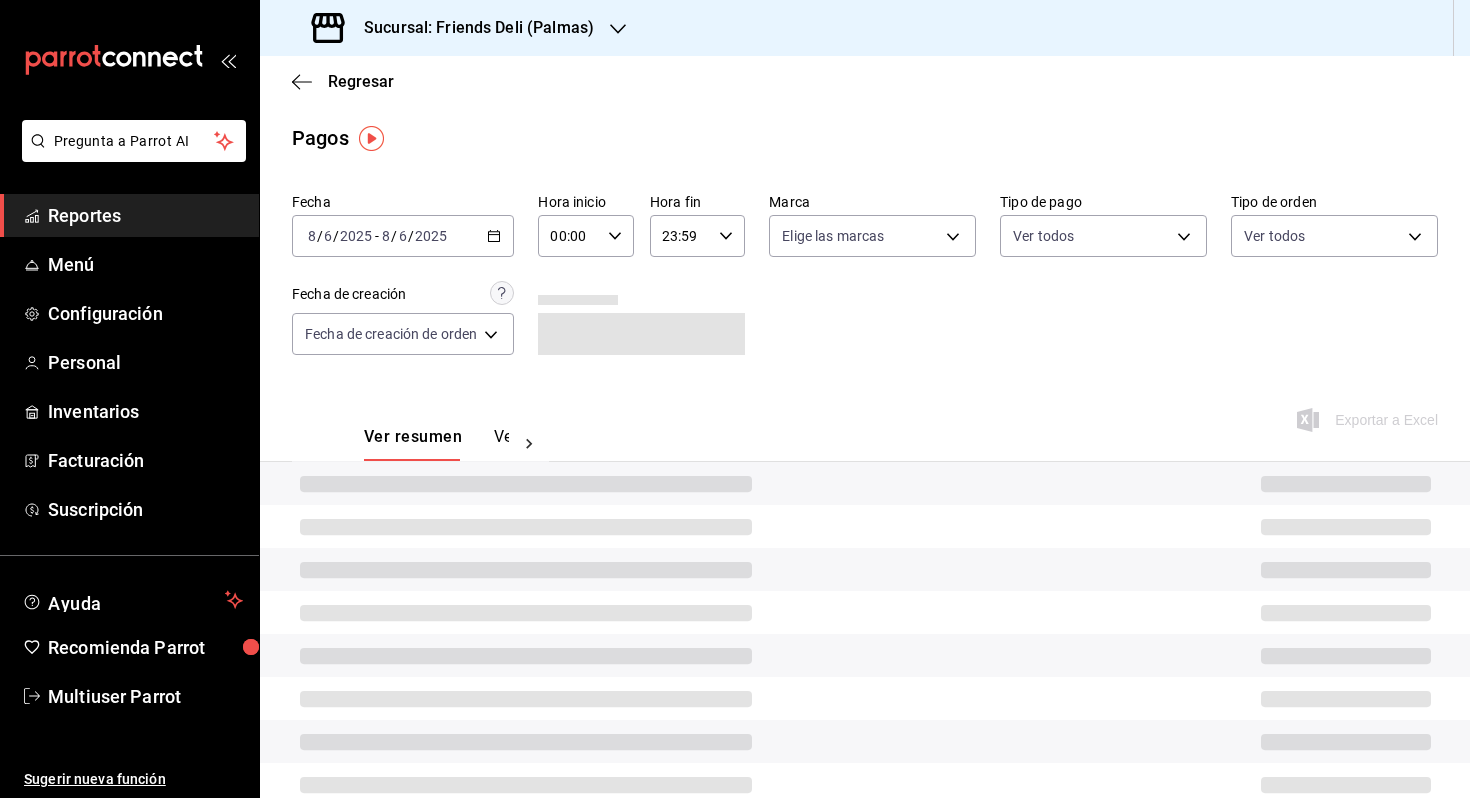 click on "2025" at bounding box center [431, 236] 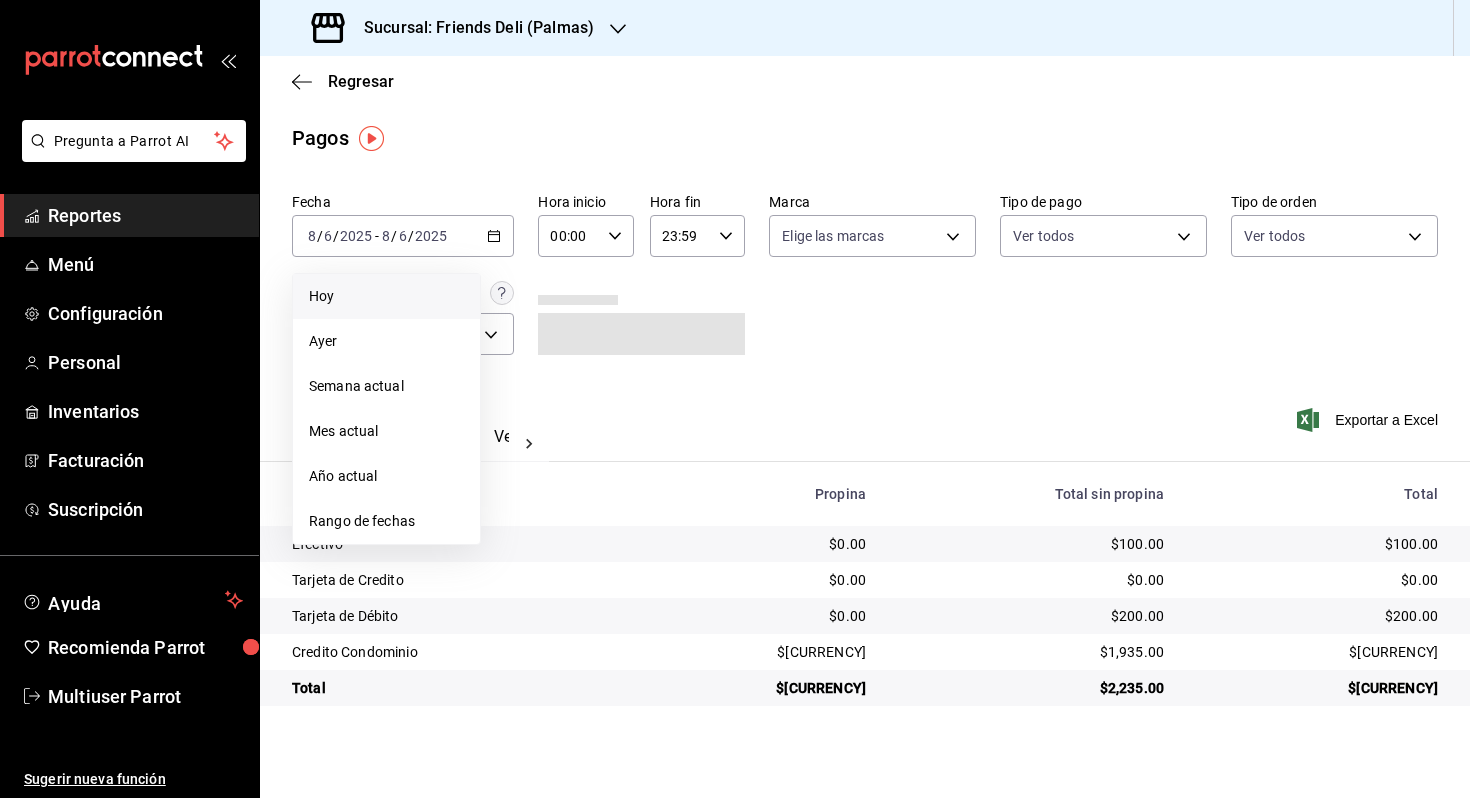 click on "Hoy" at bounding box center (386, 296) 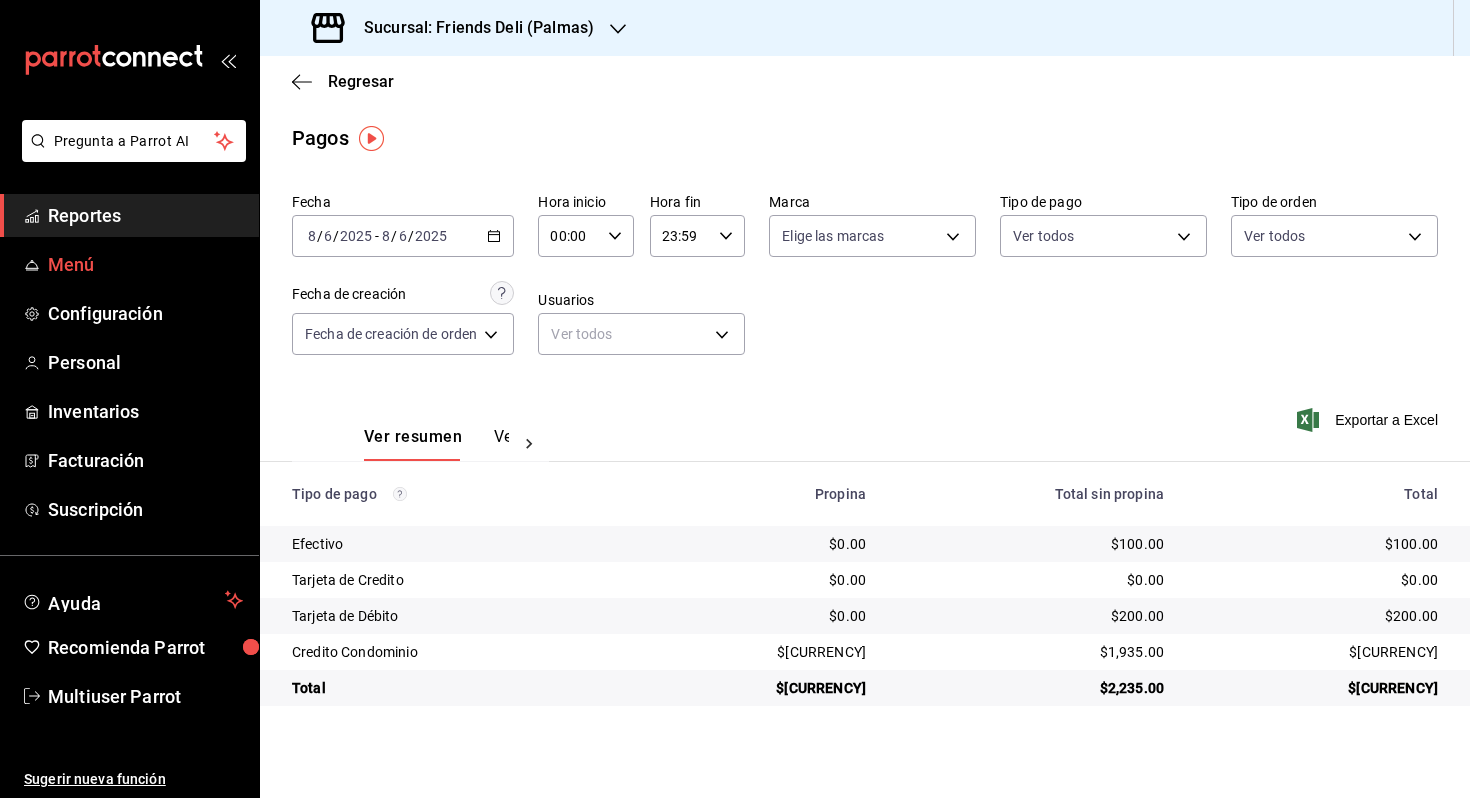 click on "Menú" at bounding box center [145, 264] 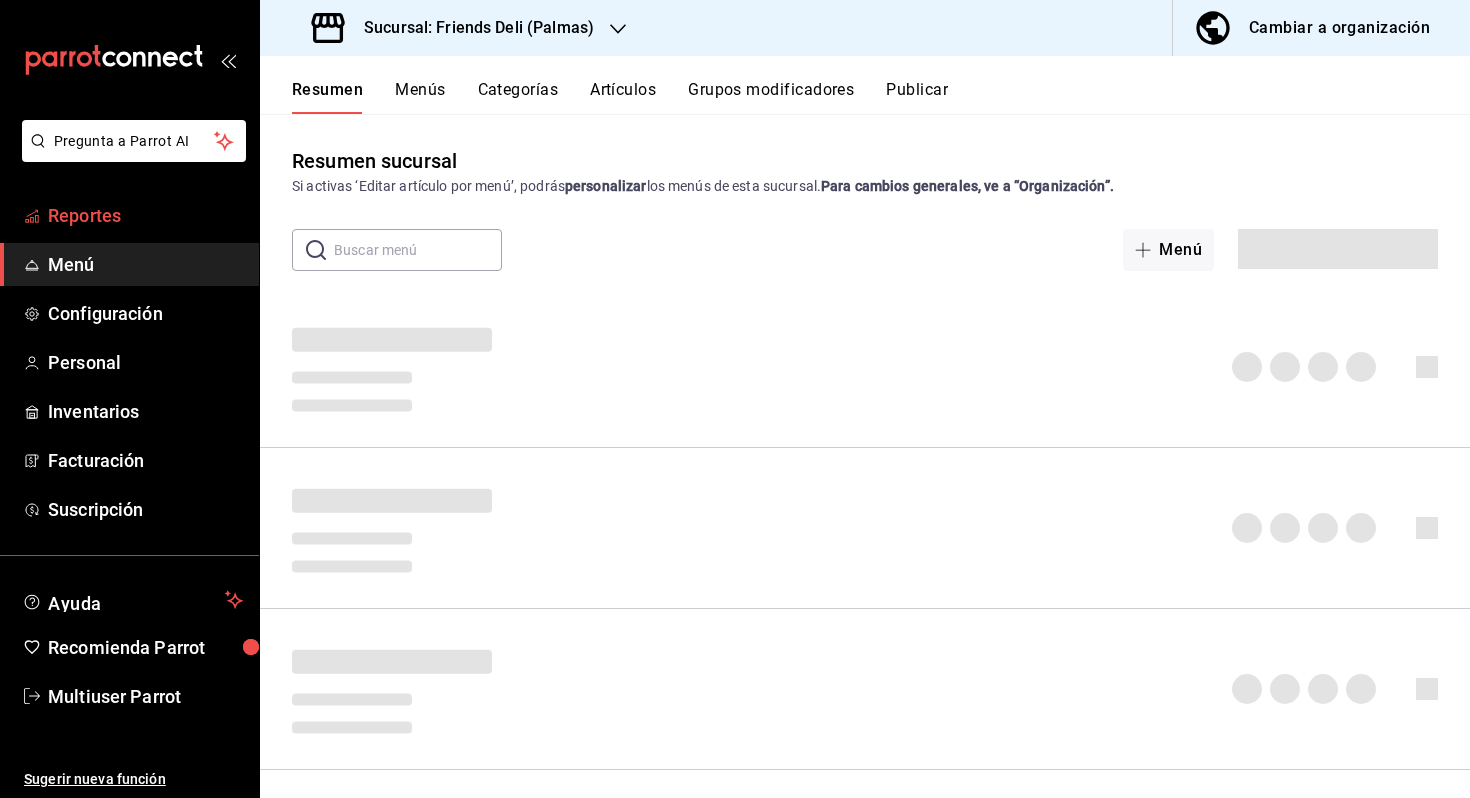 click on "Reportes" at bounding box center [145, 215] 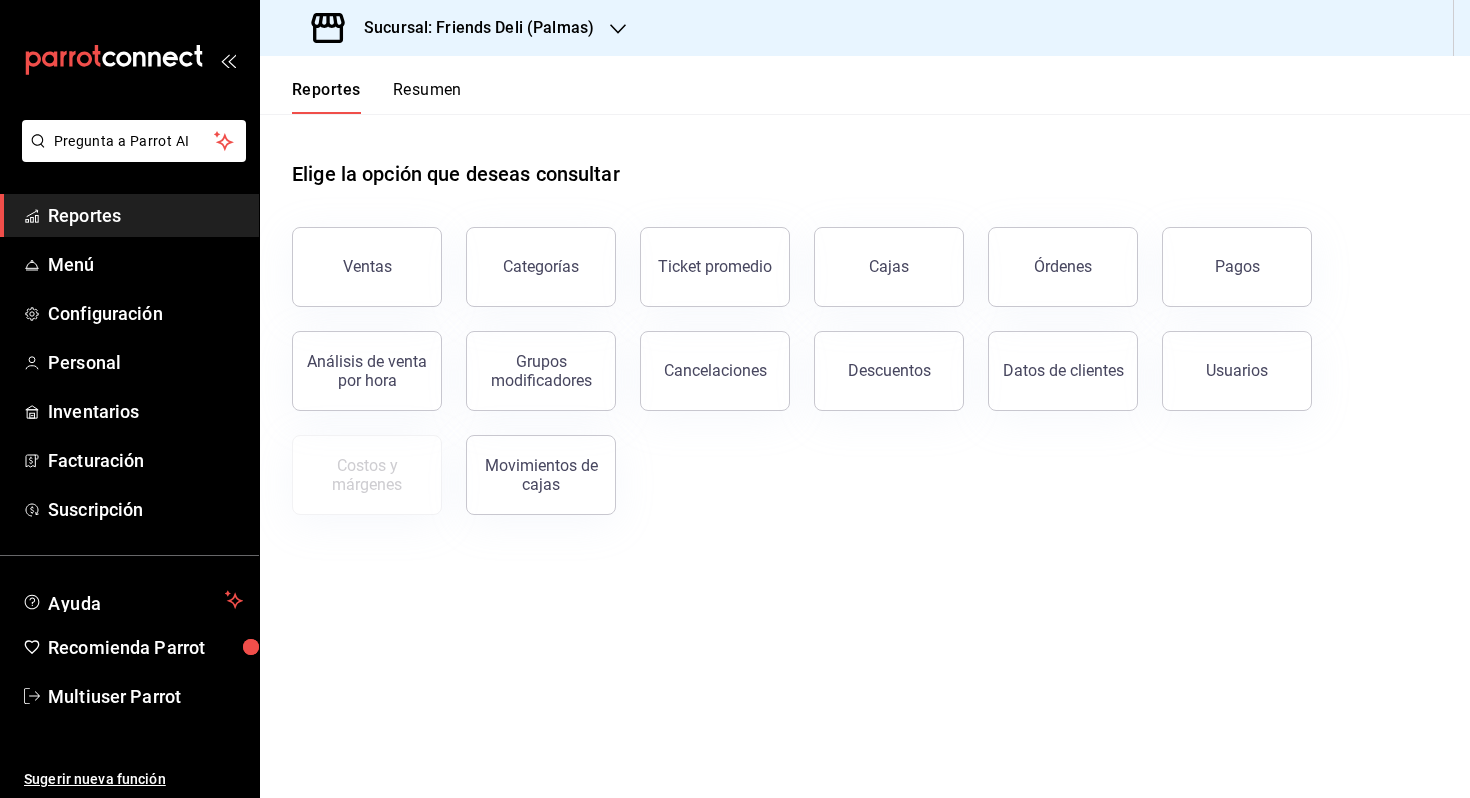click on "Resumen" at bounding box center (427, 97) 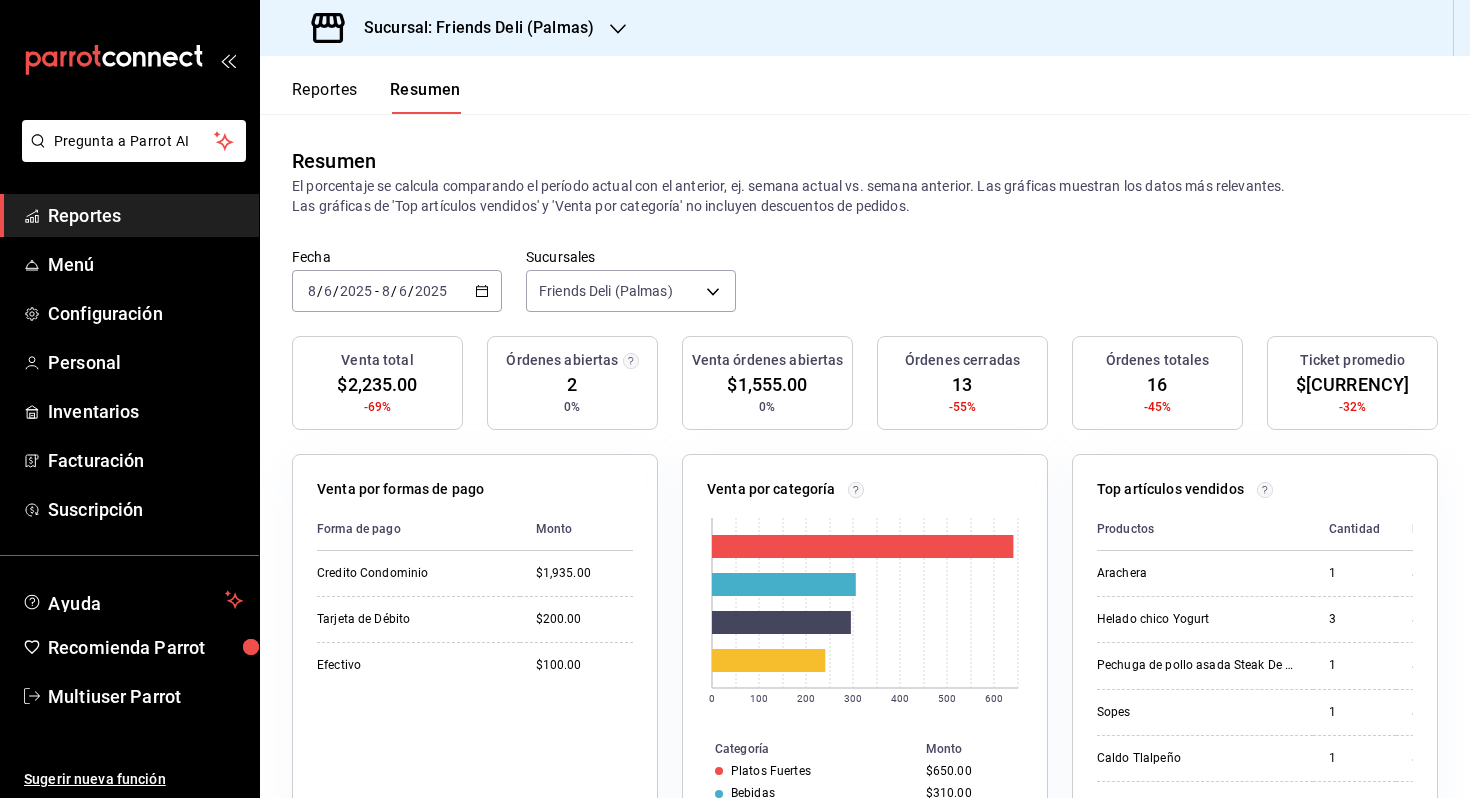 click on "2025-08-06 8 / 6 / 2025 - 2025-08-06 8 / 6 / 2025" at bounding box center (397, 291) 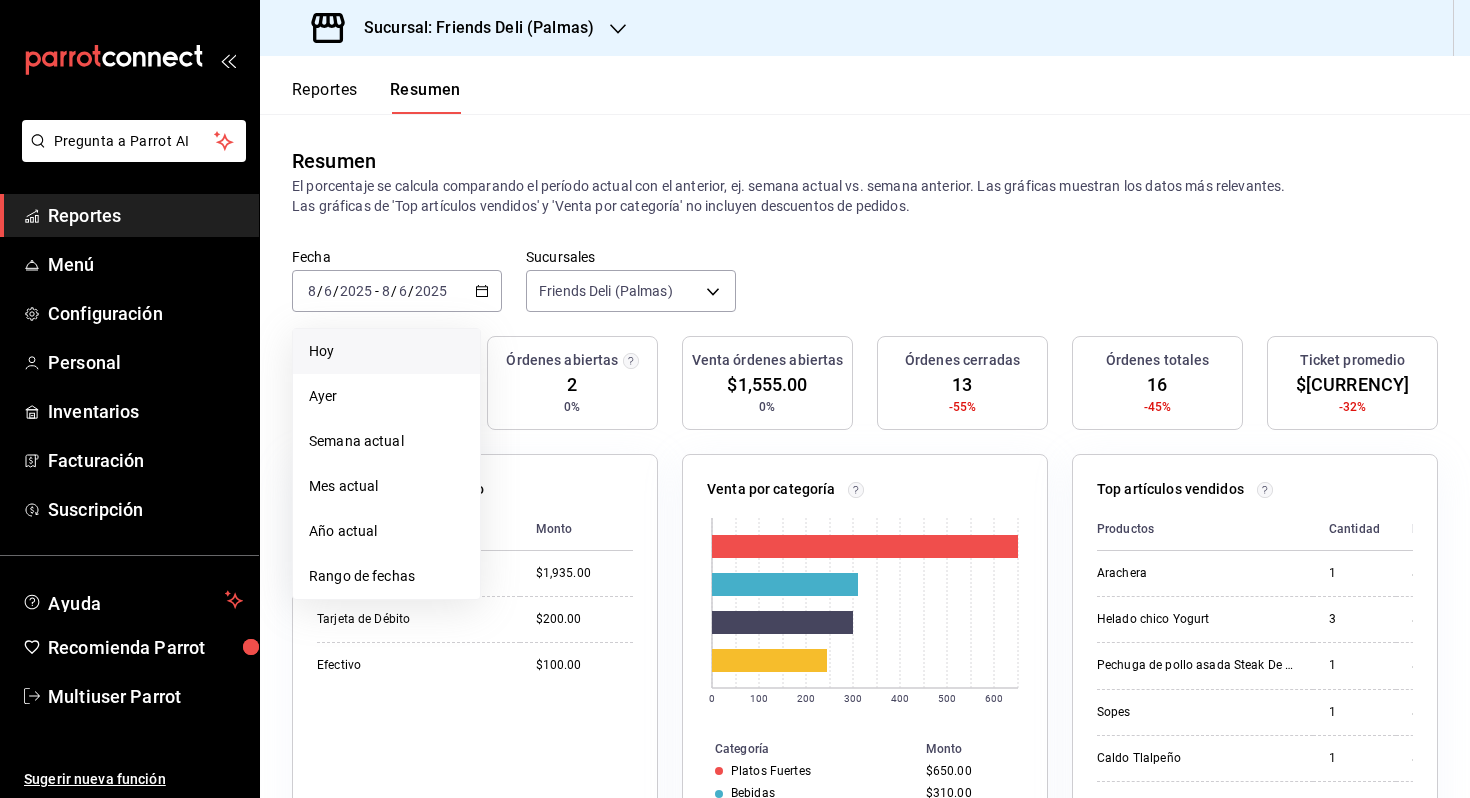 click on "Hoy" at bounding box center (386, 351) 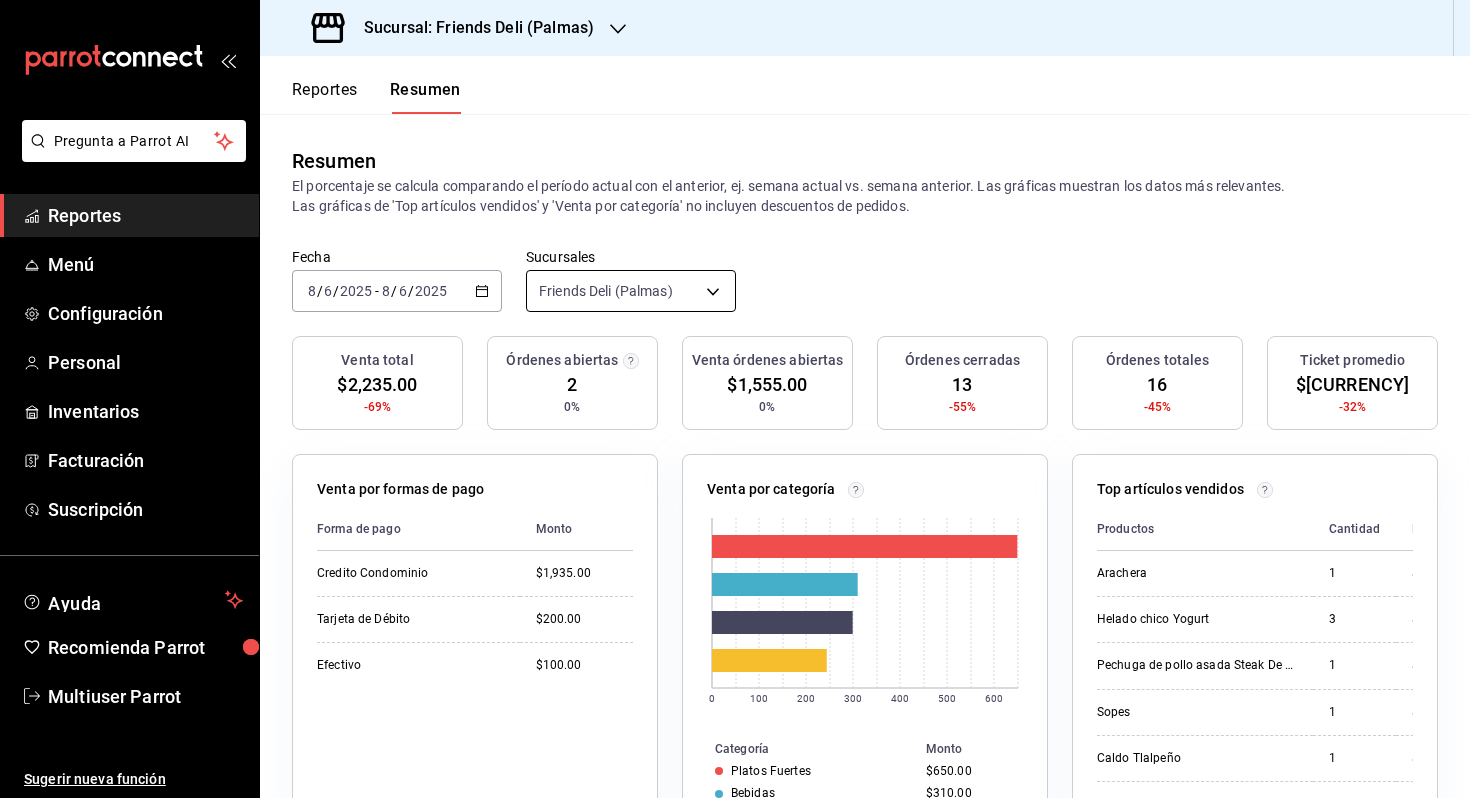 click on "Pregunta a Parrot AI Reportes   Menú   Configuración   Personal   Inventarios   Facturación   Suscripción   Ayuda Recomienda Parrot   Multiuser Parrot   Sugerir nueva función   Sucursal: Friends Deli ([LOCATION]) Reportes Resumen Resumen El porcentaje se calcula comparando el período actual con el anterior, ej. semana actual vs. semana anterior. Las gráficas muestran los datos más relevantes.  Las gráficas de 'Top artículos vendidos' y 'Venta por categoría' no incluyen descuentos de pedidos. Fecha [DATE] [DATE] - [DATE] [DATE] Sucursales Friends Deli ([LOCATION]) [object Object] Venta total $[CURRENCY] -69% Órdenes abiertas 2 0% Venta órdenes abiertas $[CURRENCY] 0% Órdenes cerradas 13 -55% Órdenes totales 16 -45% Ticket promedio $[CURRENCY] -32% Venta por formas de pago Forma de pago Monto Credito Condominio $[CURRENCY] Tarjeta de Débito $[CURRENCY] Efectivo $[CURRENCY] Venta por categoría   0 100 200 300 400 500 600 Categoría Monto Platos Fuertes $[CURRENCY] Bebidas $[CURRENCY] Helados y Paletas $[CURRENCY]" at bounding box center [735, 399] 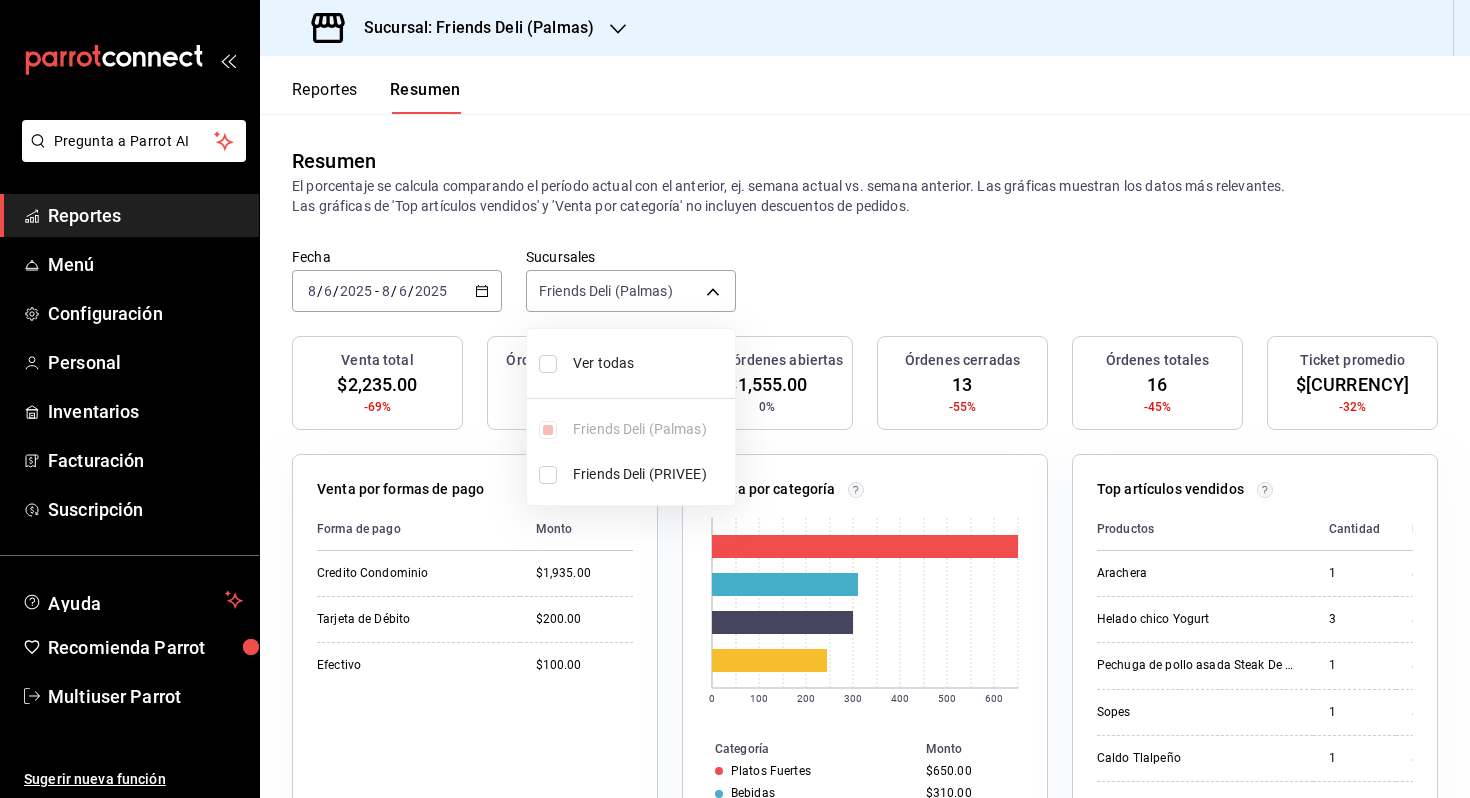 click at bounding box center [735, 399] 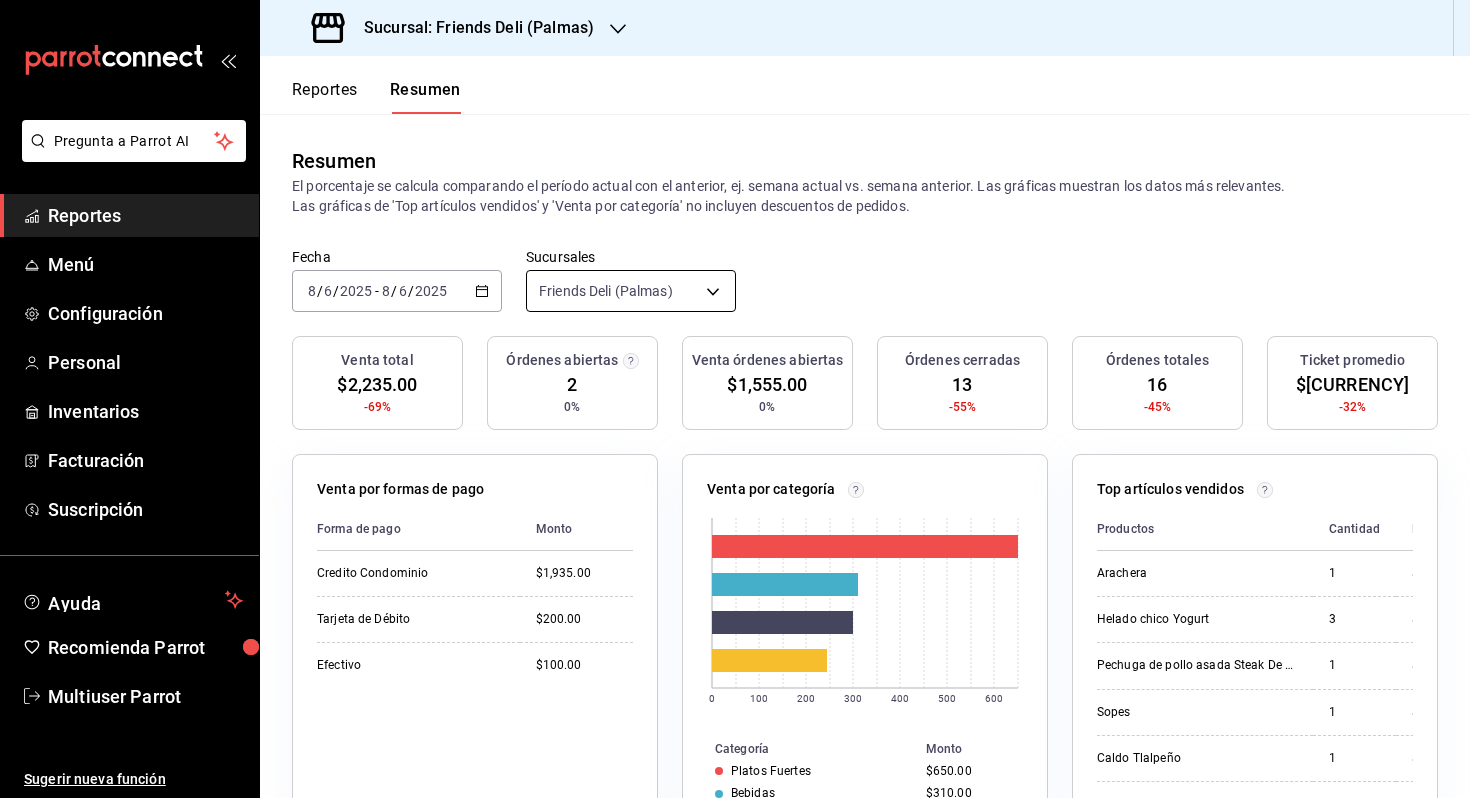 click on "Pregunta a Parrot AI Reportes   Menú   Configuración   Personal   Inventarios   Facturación   Suscripción   Ayuda Recomienda Parrot   Multiuser Parrot   Sugerir nueva función   Sucursal: Friends Deli ([LOCATION]) Reportes Resumen Resumen El porcentaje se calcula comparando el período actual con el anterior, ej. semana actual vs. semana anterior. Las gráficas muestran los datos más relevantes.  Las gráficas de 'Top artículos vendidos' y 'Venta por categoría' no incluyen descuentos de pedidos. Fecha [DATE] [DATE] - [DATE] [DATE] Sucursales Friends Deli ([LOCATION]) [object Object] Venta total $[CURRENCY] -69% Órdenes abiertas 2 0% Venta órdenes abiertas $[CURRENCY] 0% Órdenes cerradas 13 -55% Órdenes totales 16 -45% Ticket promedio $[CURRENCY] -32% Venta por formas de pago Forma de pago Monto Credito Condominio $[CURRENCY] Tarjeta de Débito $[CURRENCY] Efectivo $[CURRENCY] Venta por categoría   0 100 200 300 400 500 600 Categoría Monto Platos Fuertes $[CURRENCY] Bebidas $[CURRENCY] Helados y Paletas $[CURRENCY]" at bounding box center (735, 399) 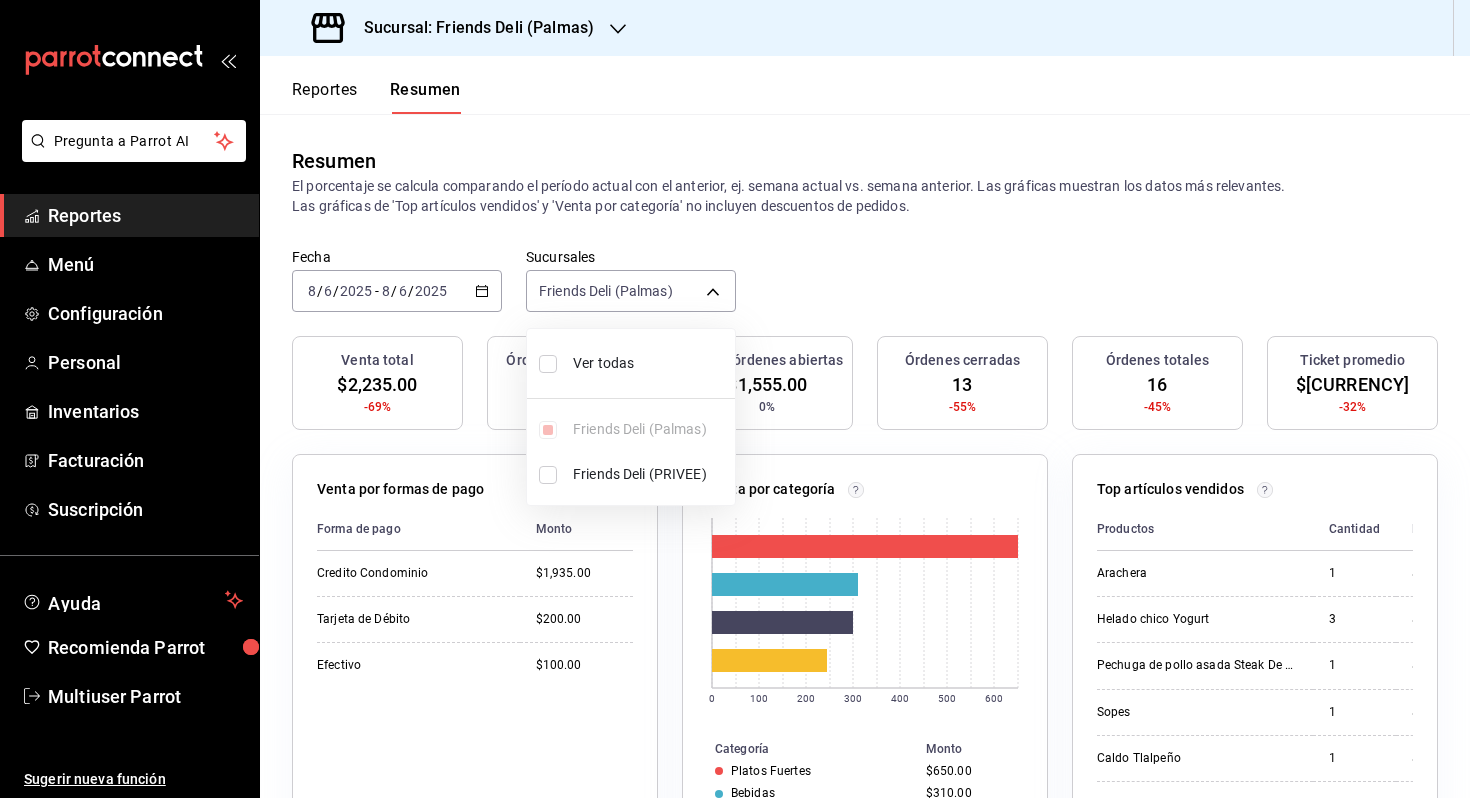 click on "Friends Deli (PRIVEE)" at bounding box center (631, 474) 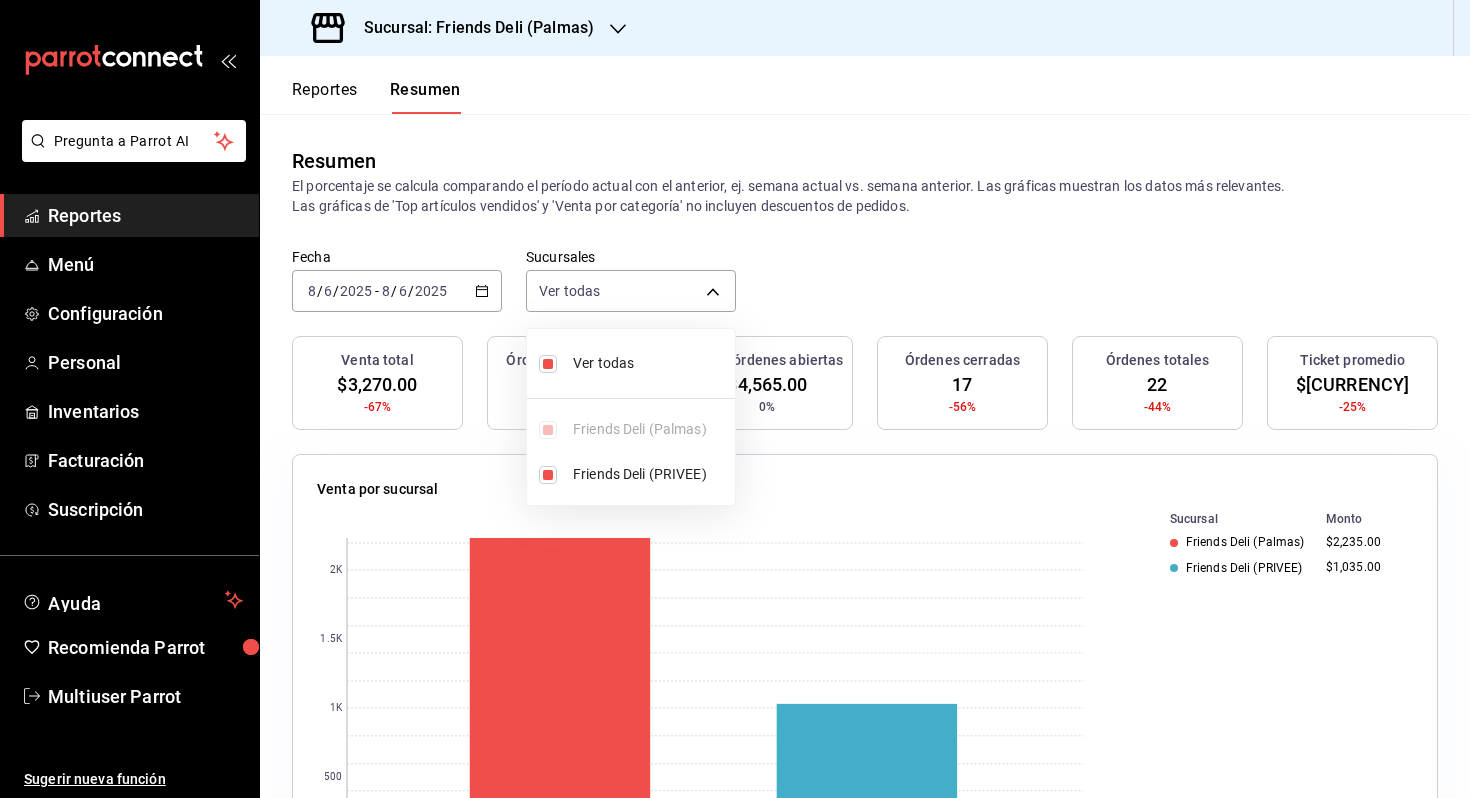 click at bounding box center [735, 399] 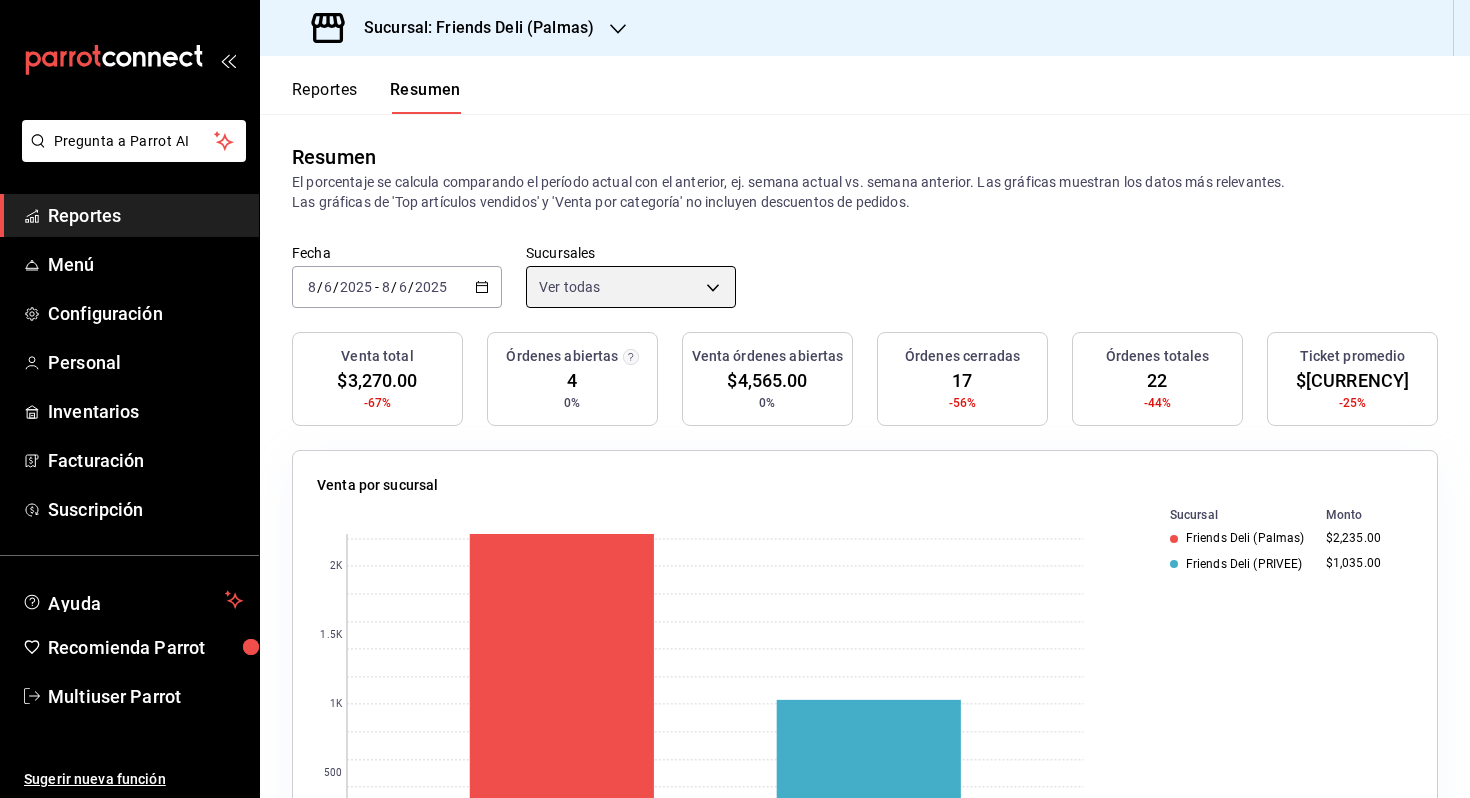 scroll, scrollTop: 0, scrollLeft: 0, axis: both 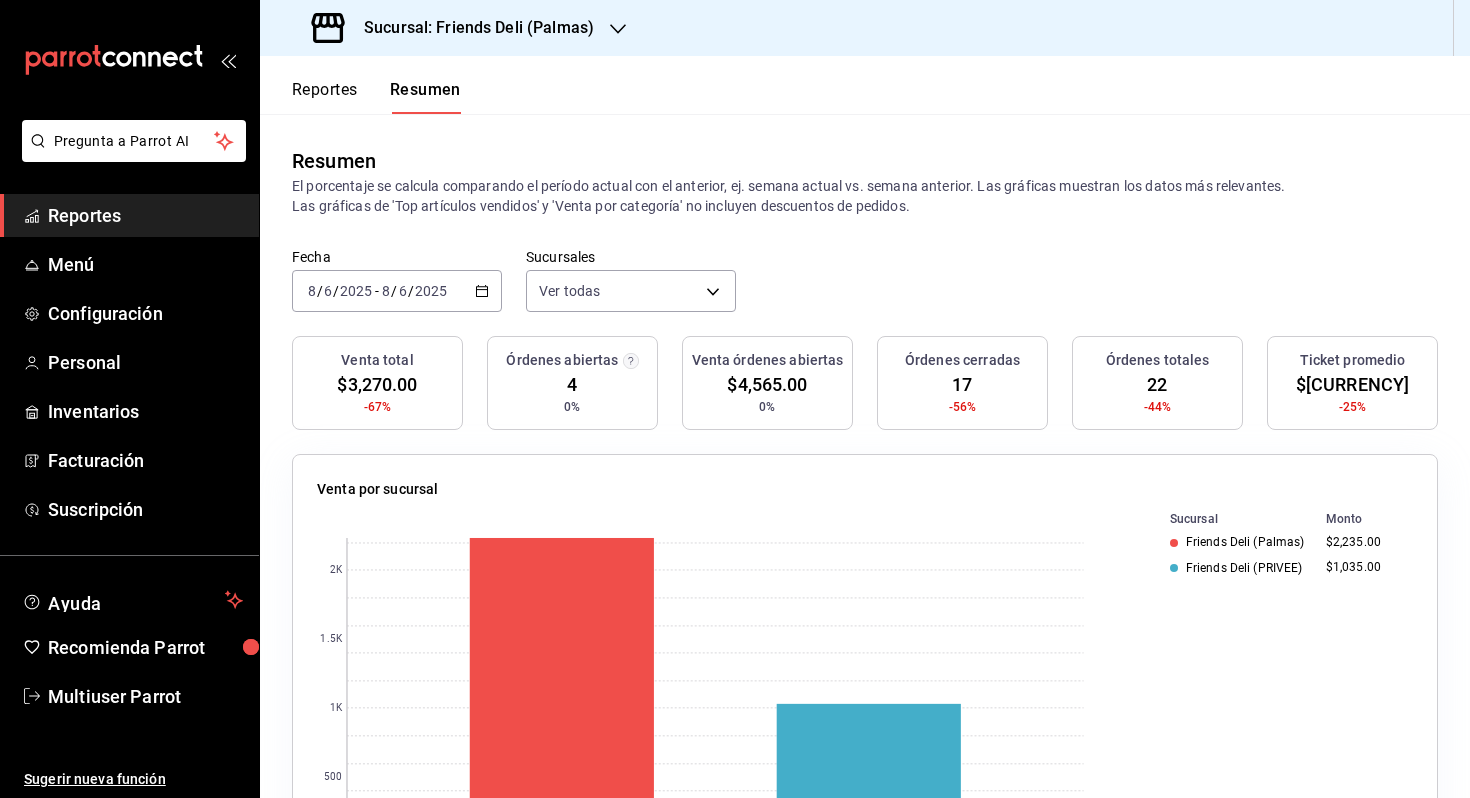 click on "Reportes" at bounding box center [325, 97] 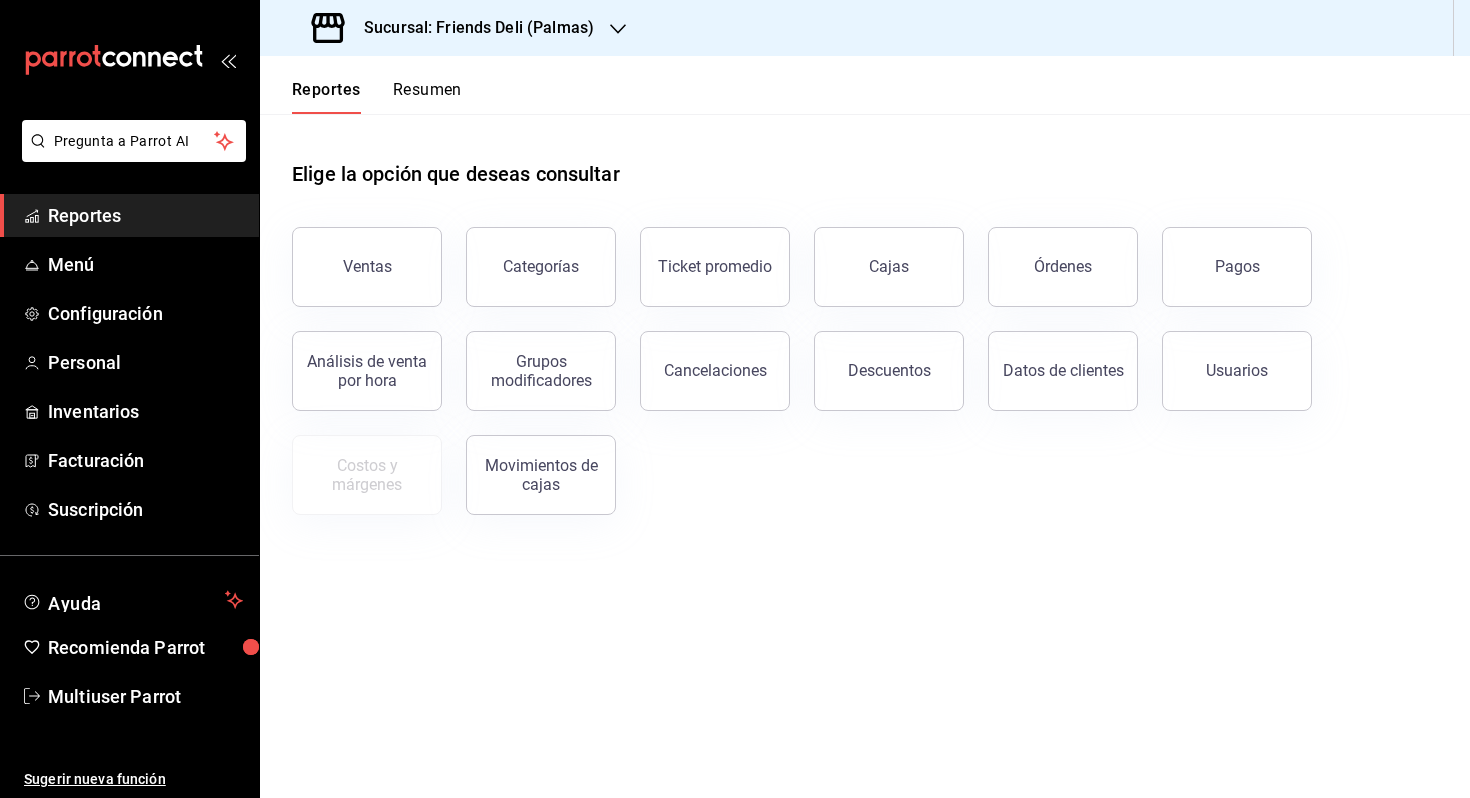 click on "Resumen" at bounding box center [427, 97] 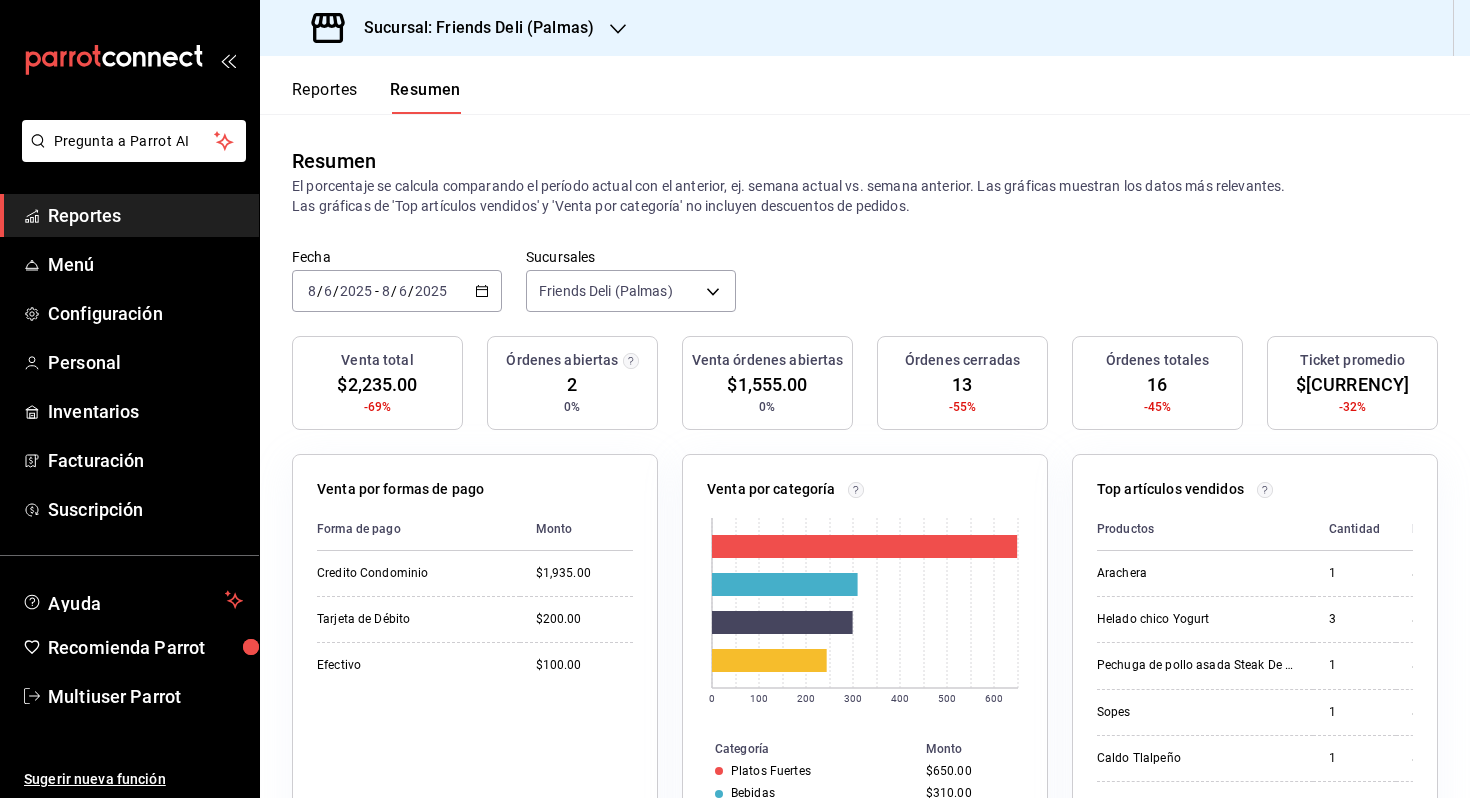 click on "2025" at bounding box center [431, 291] 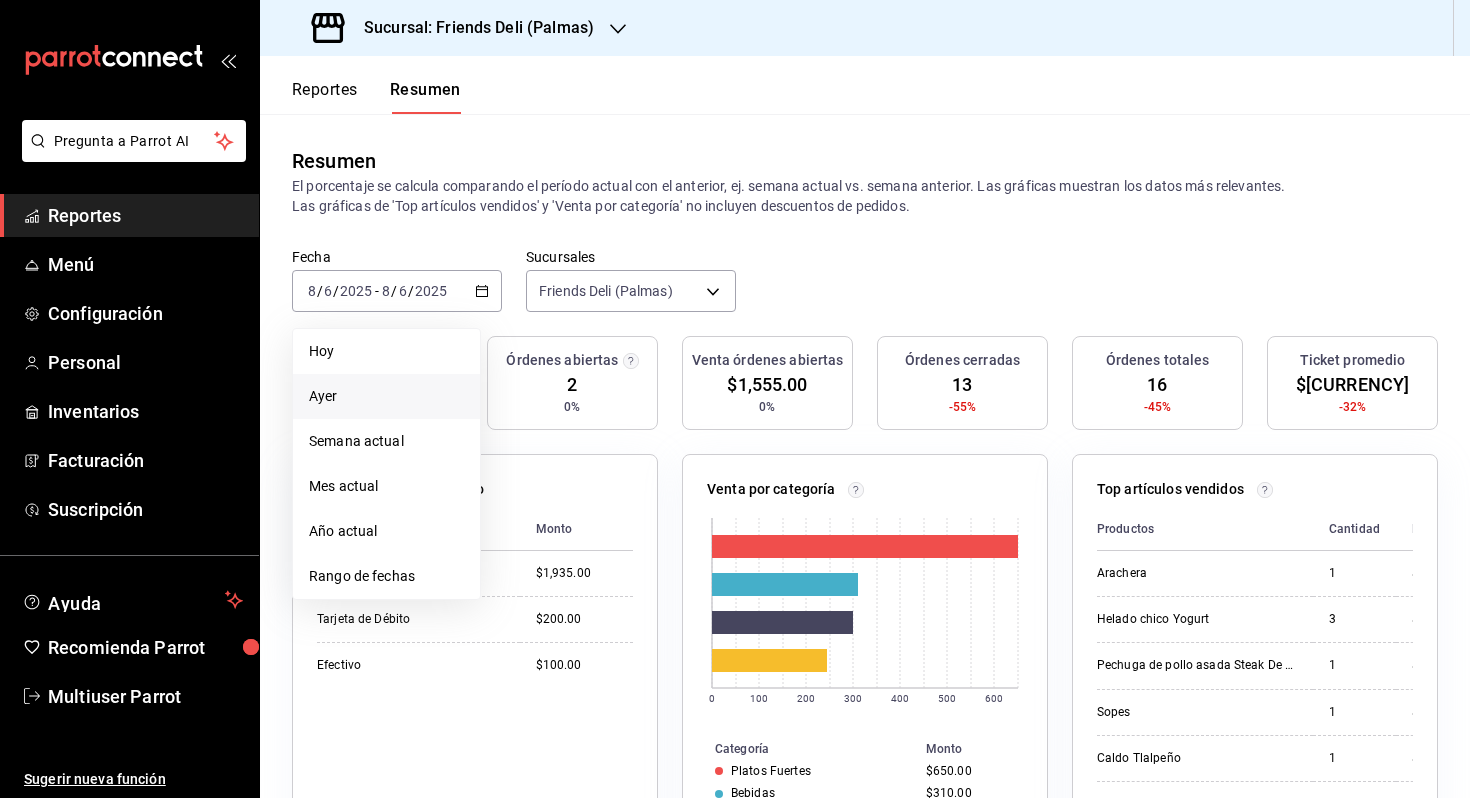 click on "Ayer" at bounding box center [386, 396] 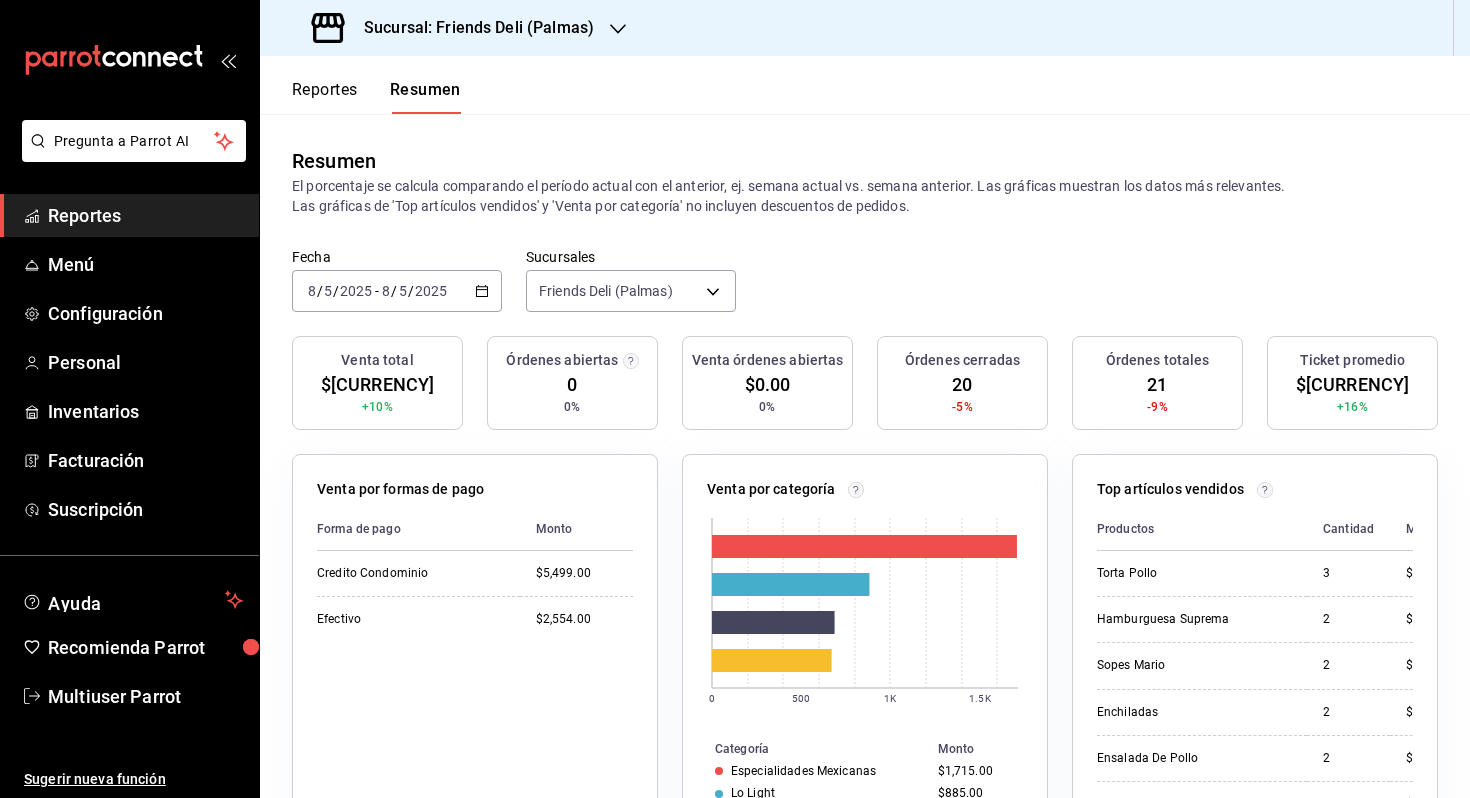 click on "Reportes" at bounding box center (325, 97) 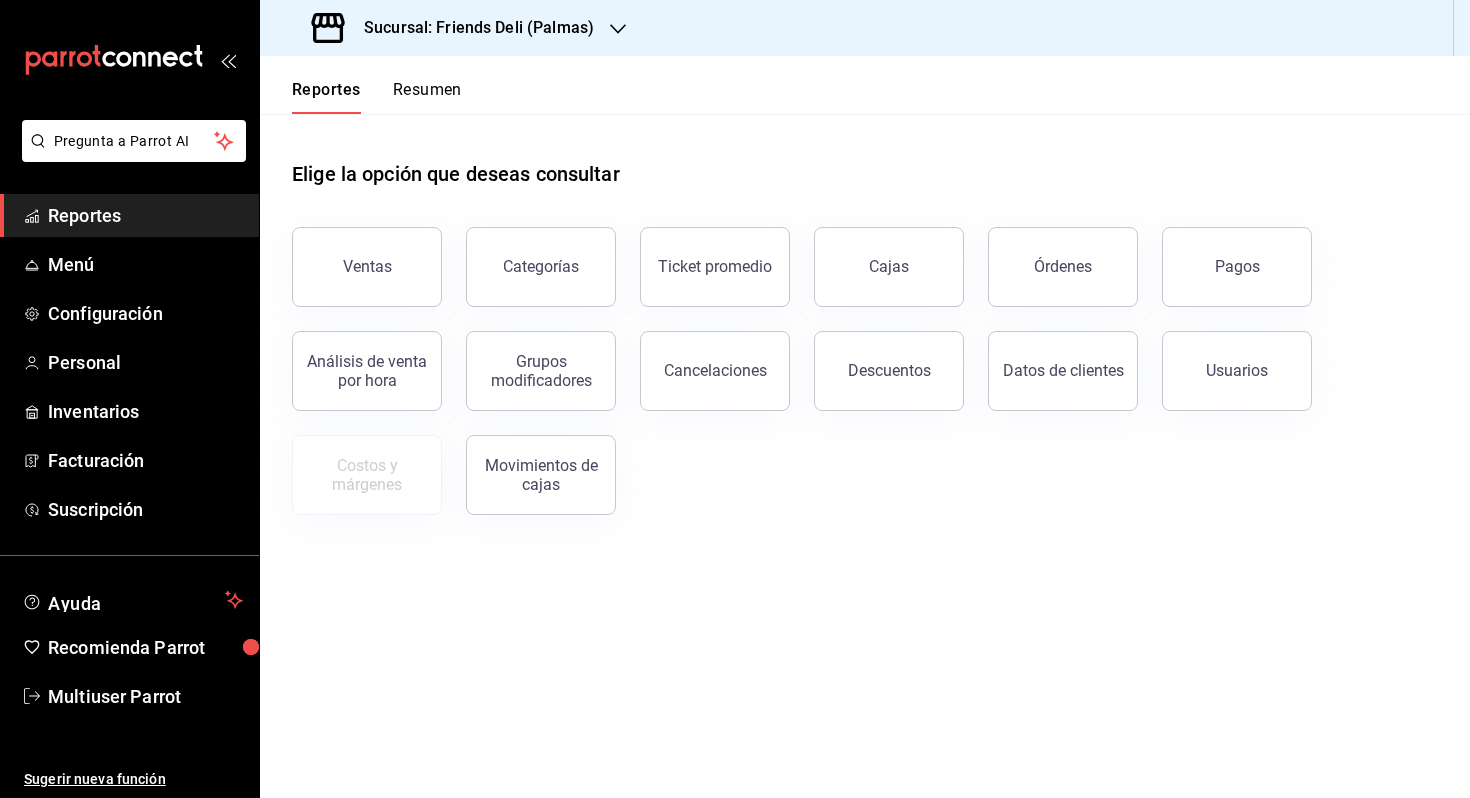 click on "Resumen" at bounding box center [427, 97] 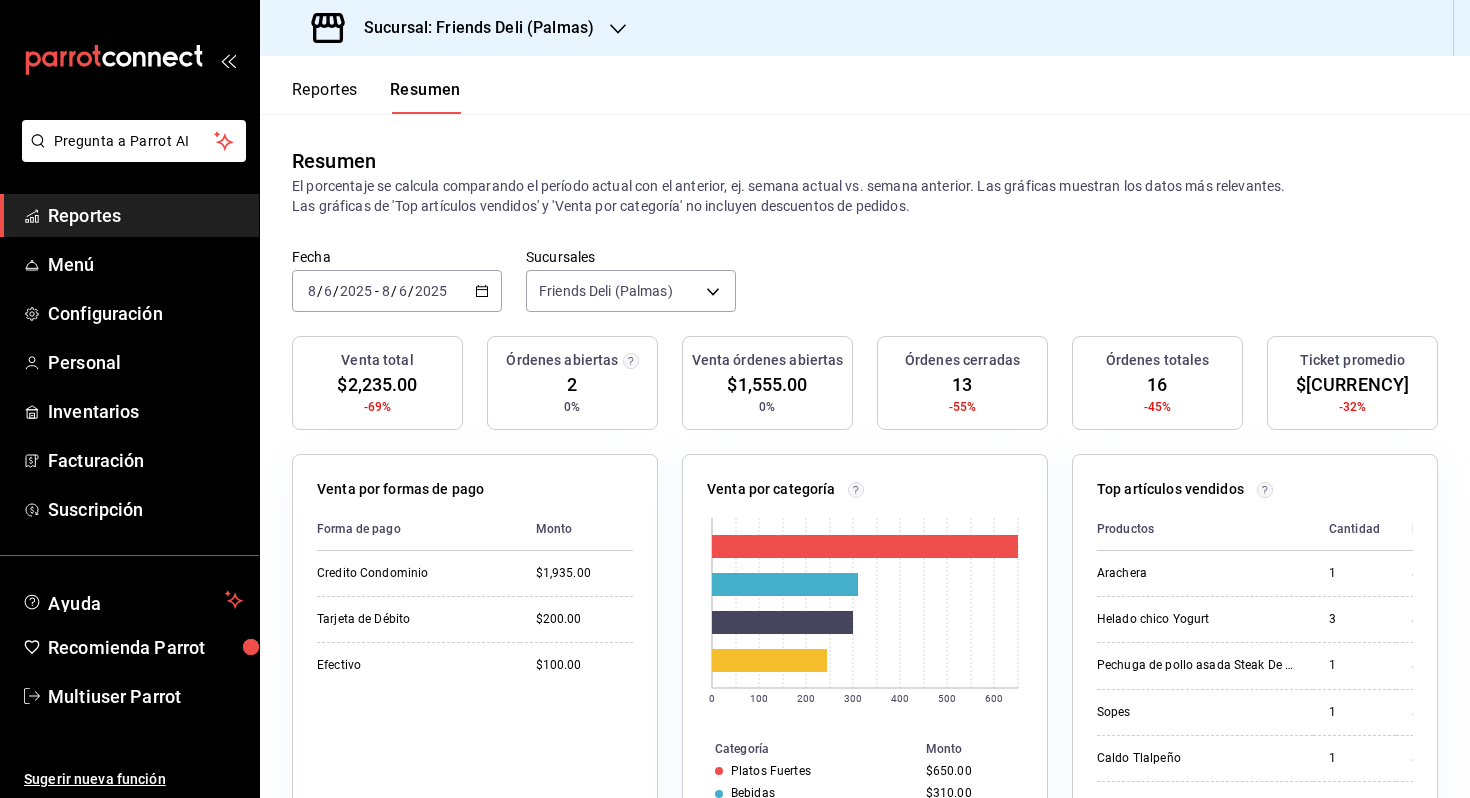 click on "Reportes" at bounding box center [325, 97] 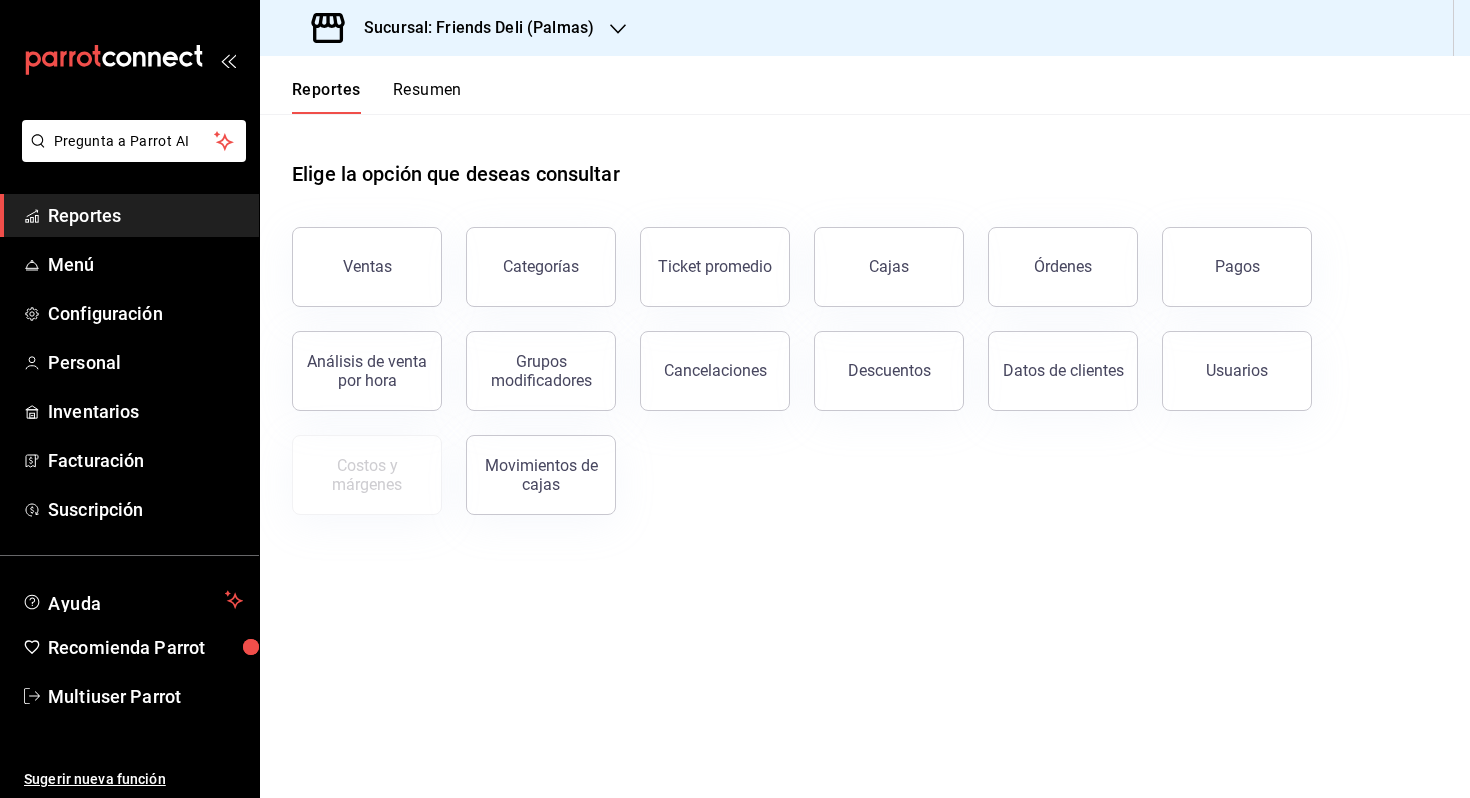 click on "Pagos" at bounding box center (1225, 255) 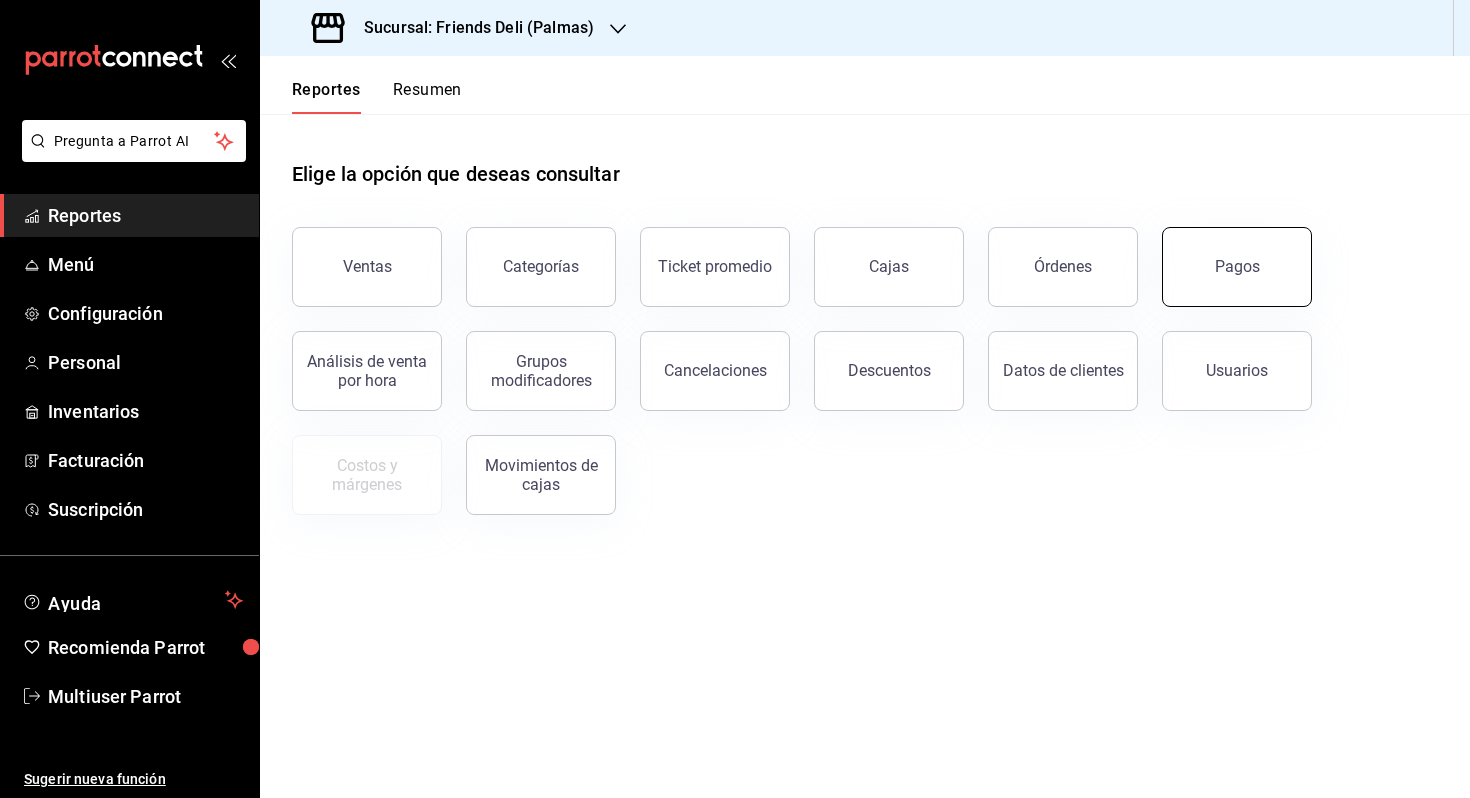 click on "Pagos" at bounding box center [1237, 266] 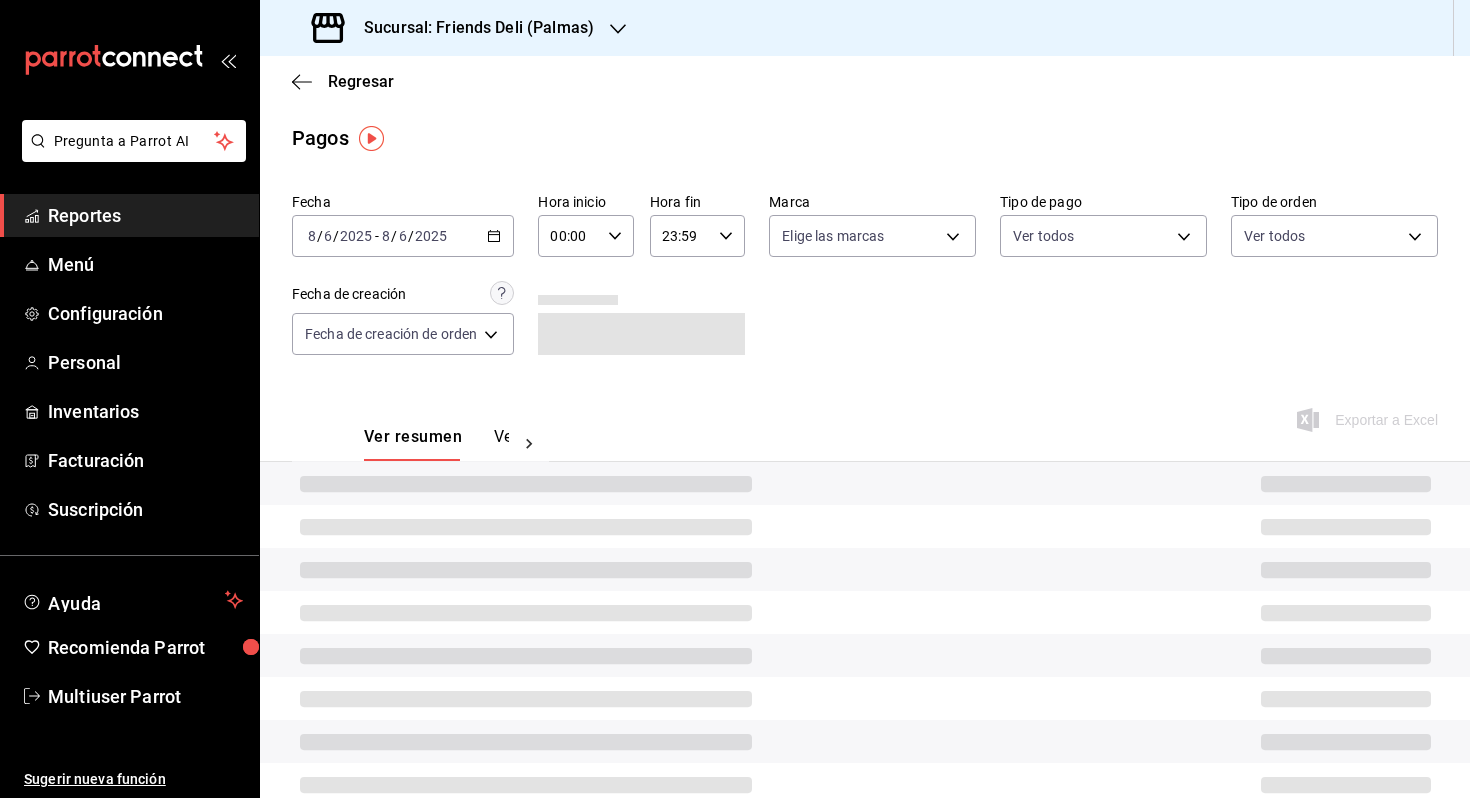 click on "Sucursal: Friends Deli (Palmas)" at bounding box center (471, 28) 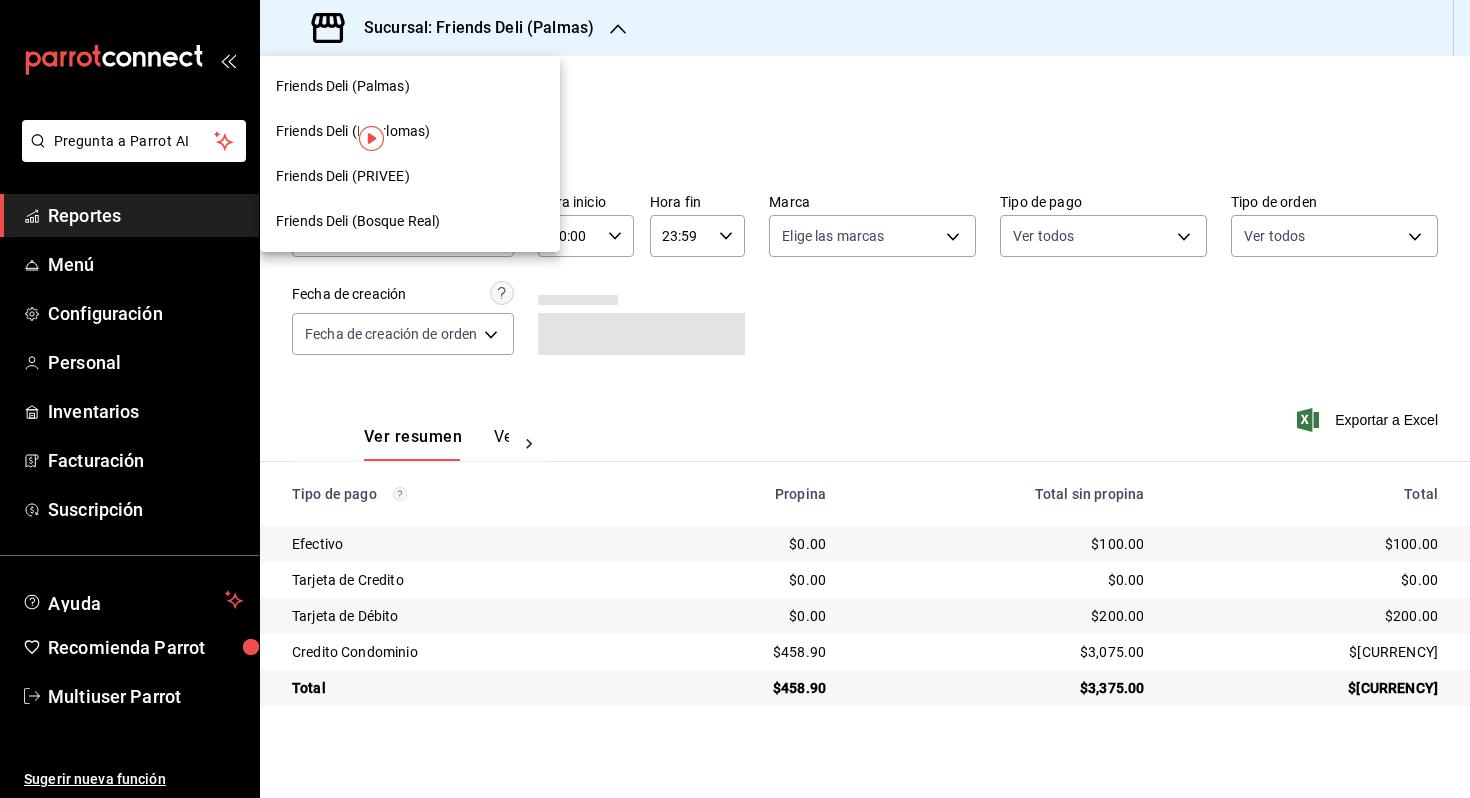 click on "Friends Deli (PRIVEE)" at bounding box center (343, 176) 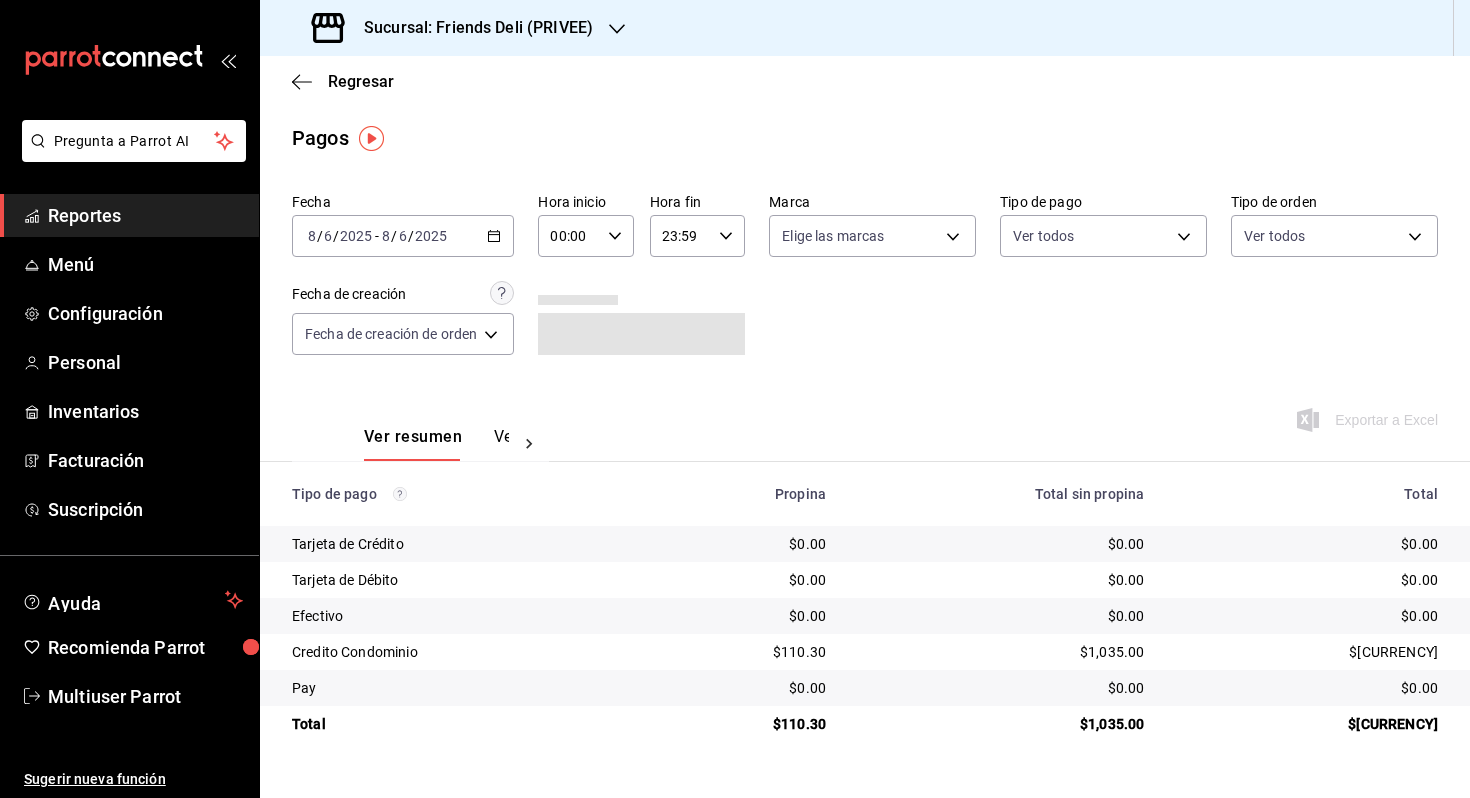 click on "2025-08-06 8 / 6 / 2025 - 2025-08-06 8 / 6 / 2025" at bounding box center (403, 236) 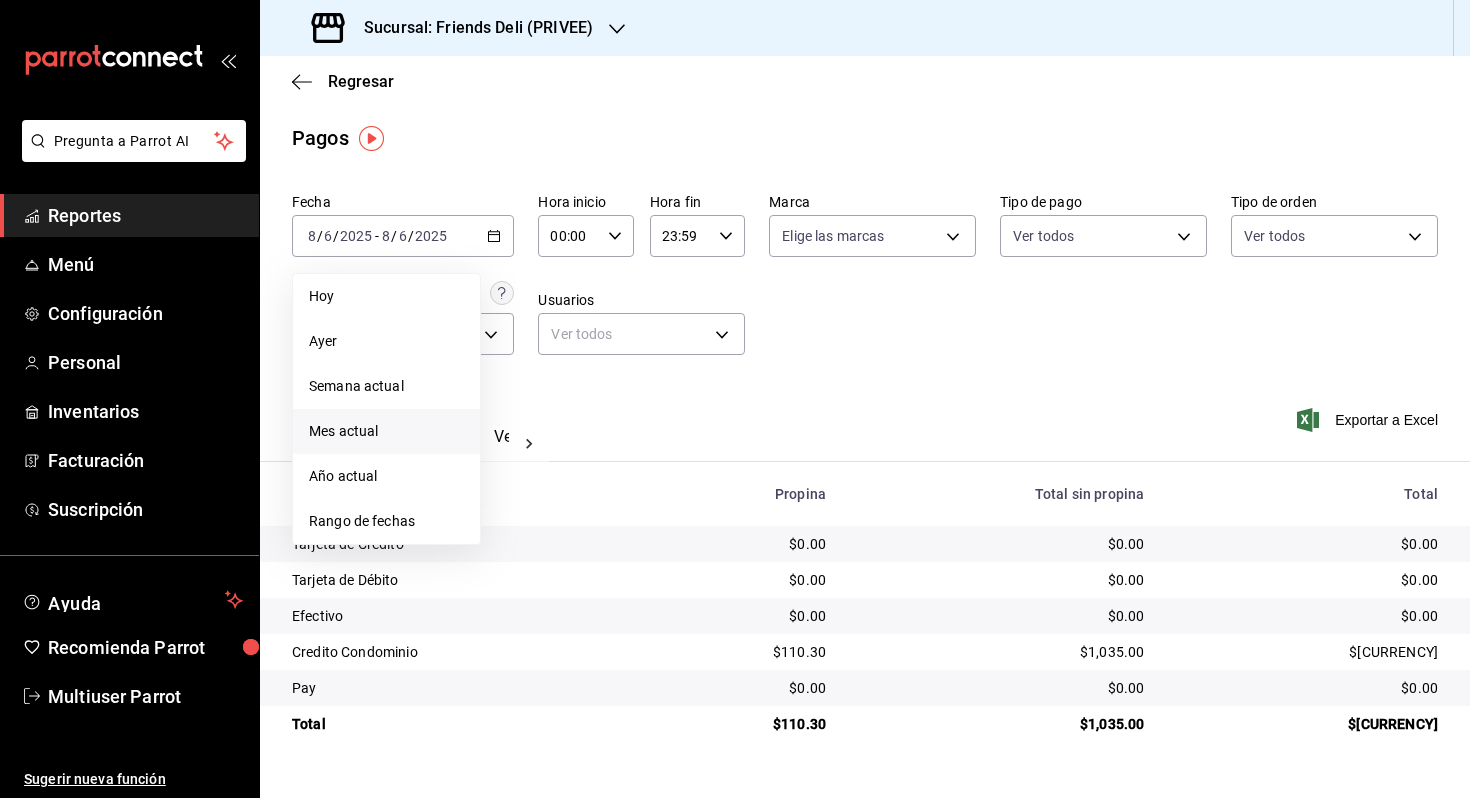 click on "Mes actual" at bounding box center (386, 431) 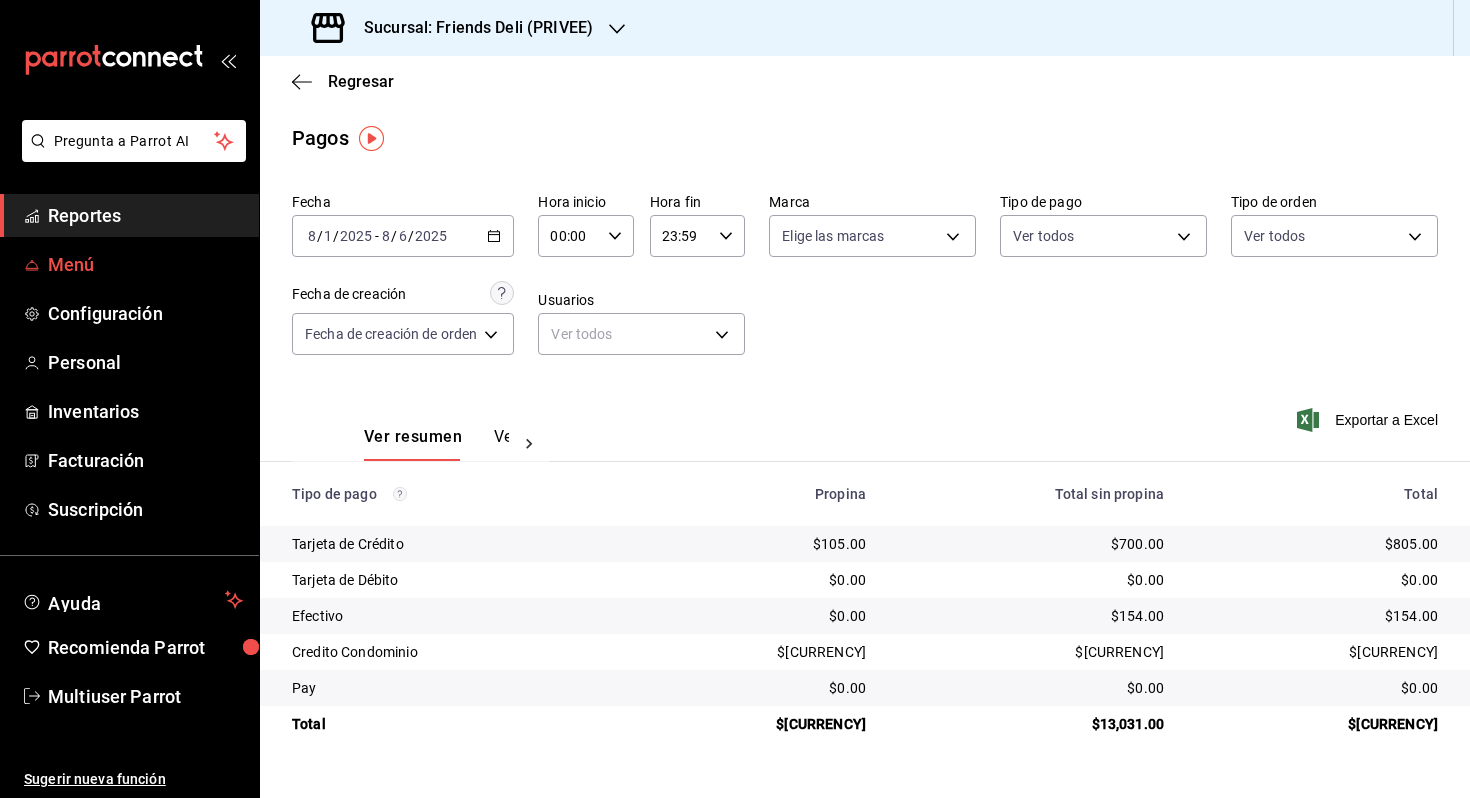 click on "Menú" at bounding box center (145, 264) 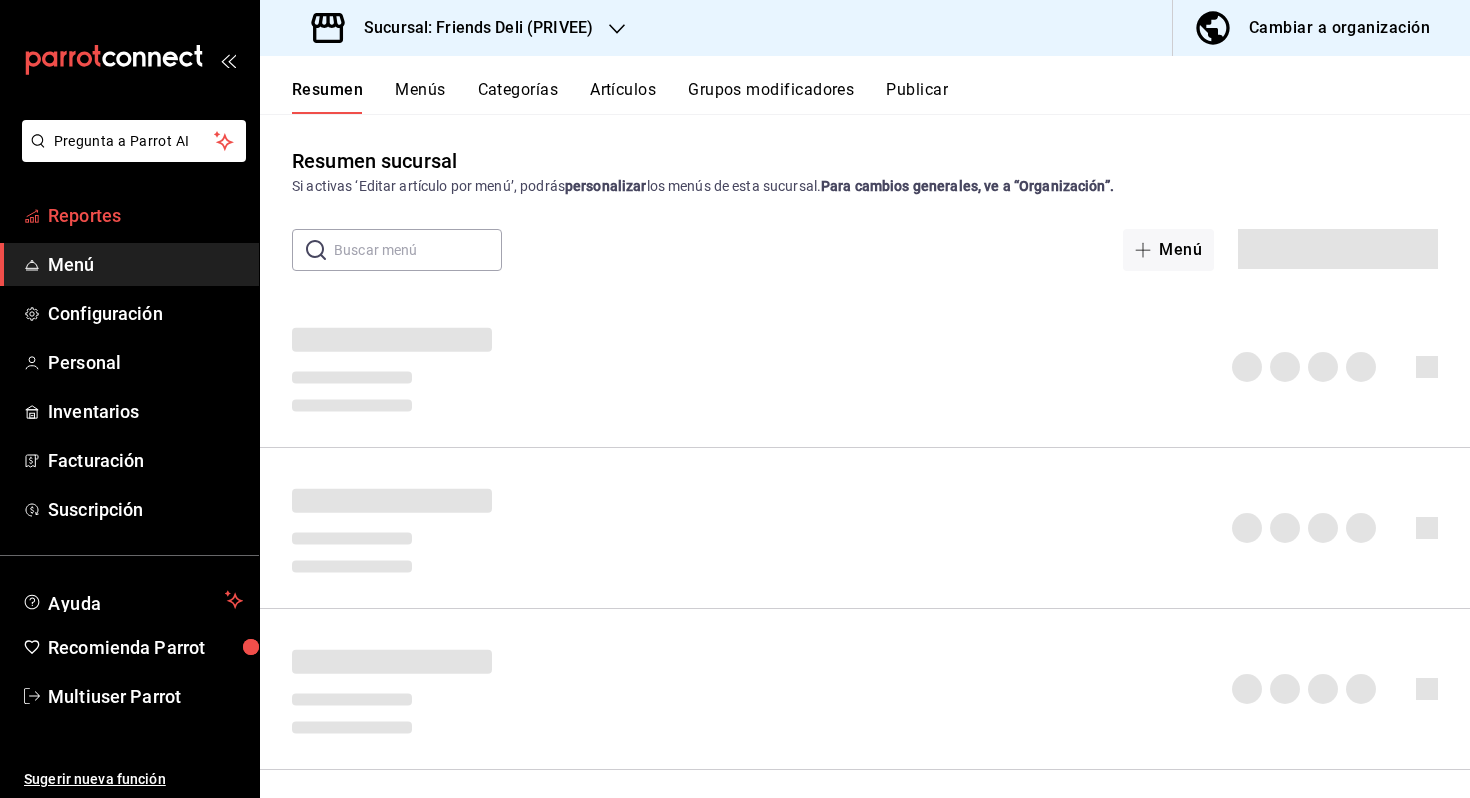 click on "Reportes" at bounding box center (145, 215) 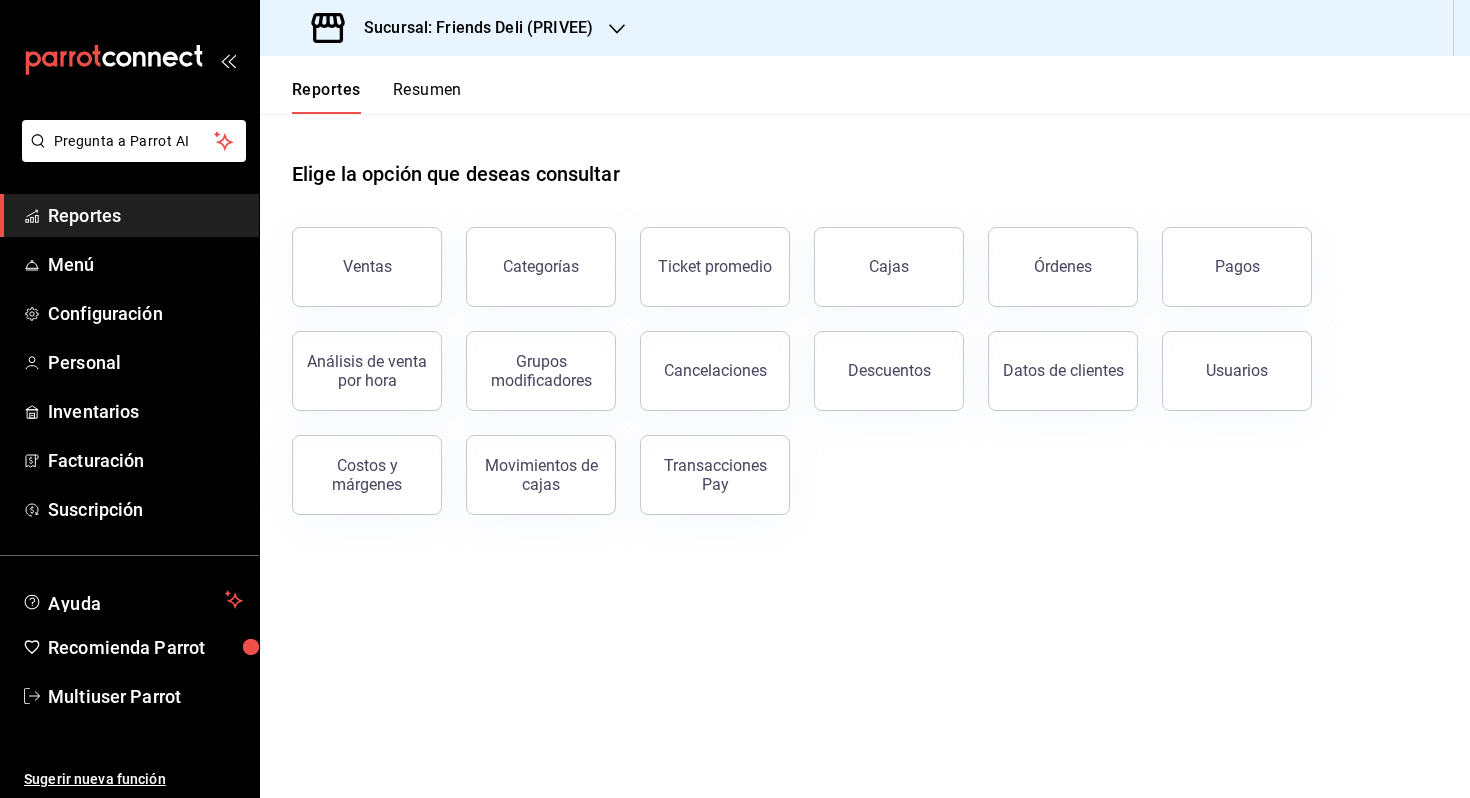 click on "Resumen" at bounding box center [427, 97] 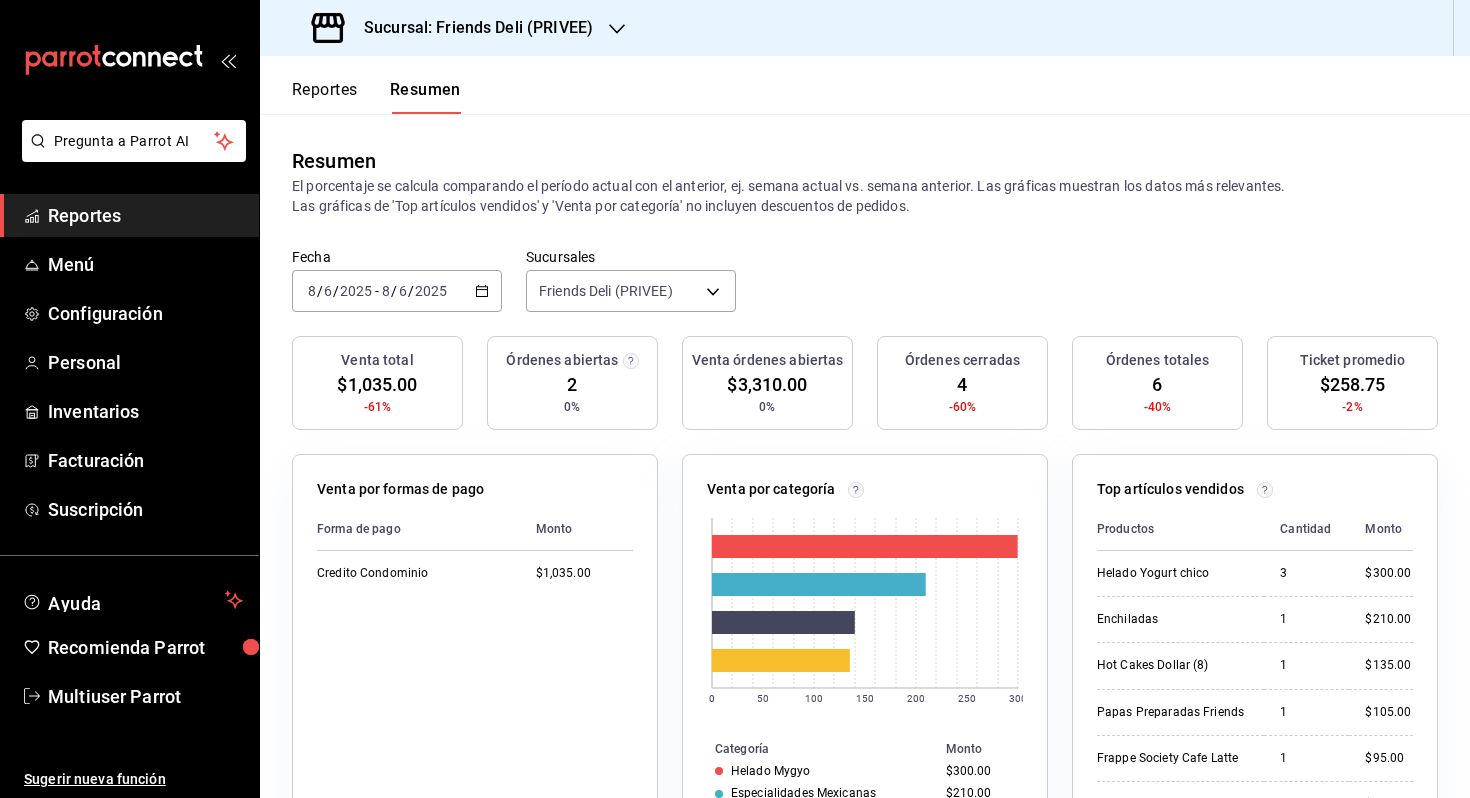 click on "2025-08-06 8 / 6 / 2025 - 2025-08-06 8 / 6 / 2025" at bounding box center [397, 291] 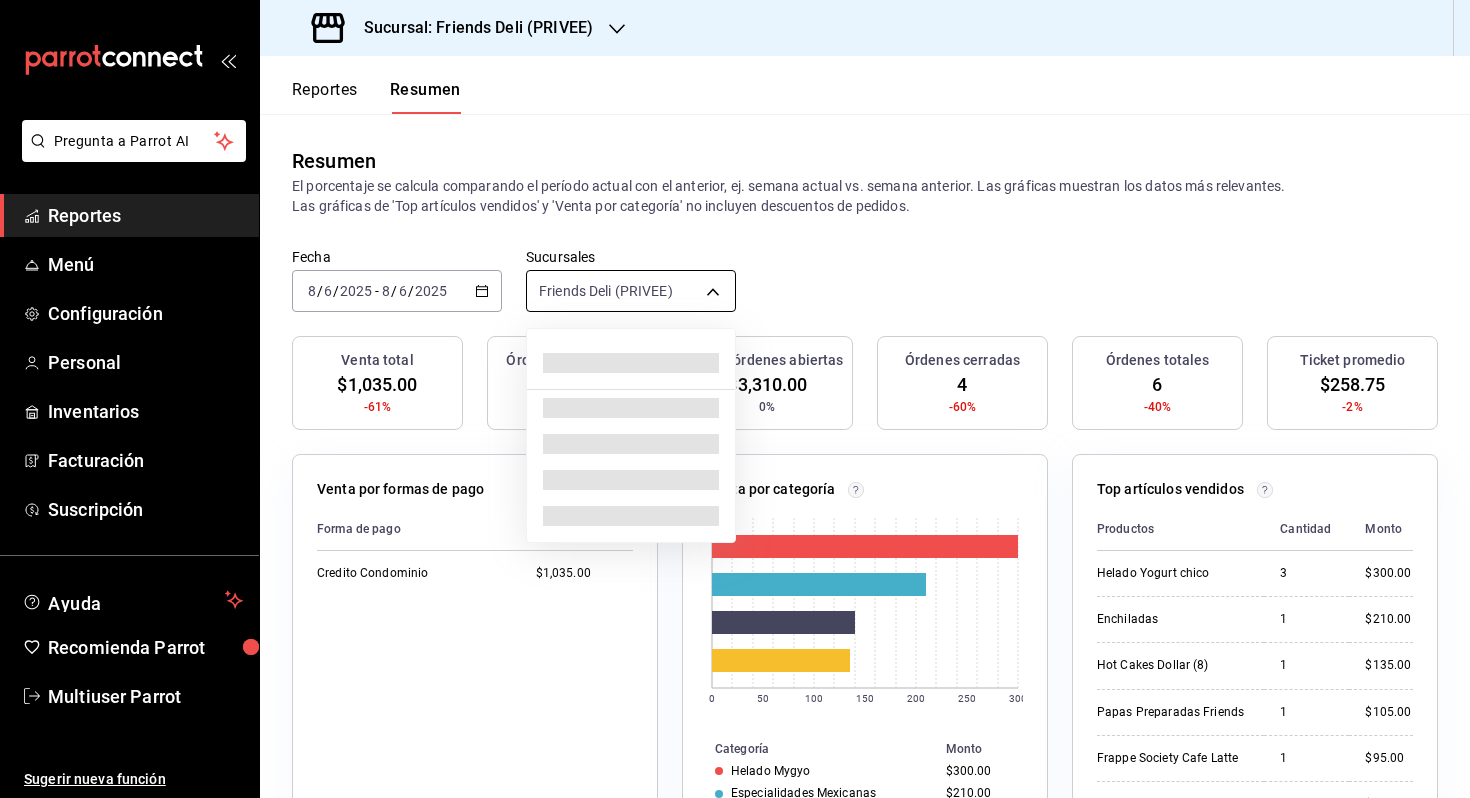 click on "Pregunta a Parrot AI Reportes   Menú   Configuración   Personal   Inventarios   Facturación   Suscripción   Ayuda Recomienda Parrot   Multiuser Parrot   Sugerir nueva función   Sucursal: Friends Deli ([LOCATION]) Reportes Resumen Resumen El porcentaje se calcula comparando el período actual con el anterior, ej. semana actual vs. semana anterior. Las gráficas muestran los datos más relevantes.  Las gráficas de 'Top artículos vendidos' y 'Venta por categoría' no incluyen descuentos de pedidos. Fecha [DATE] [DATE] - [DATE] [DATE] Sucursales Friends Deli ([LOCATION]) [object Object] Venta total $[CURRENCY] -61% Órdenes abiertas 2 0% Venta órdenes abiertas $[CURRENCY] 0% Órdenes cerradas 4 -60% Órdenes totales 6 -40% Ticket promedio $[CURRENCY] -2% Venta por formas de pago Forma de pago Monto Credito Condominio $[CURRENCY] Venta por categoría   0 50 100 150 200 250 300 Categoría Monto Helado Mygyo $[CURRENCY] Especialidades Mexicanas $[CURRENCY] Café $[CURRENCY] Lo Dulce $[CURRENCY] Top artículos vendidos   3" at bounding box center (735, 399) 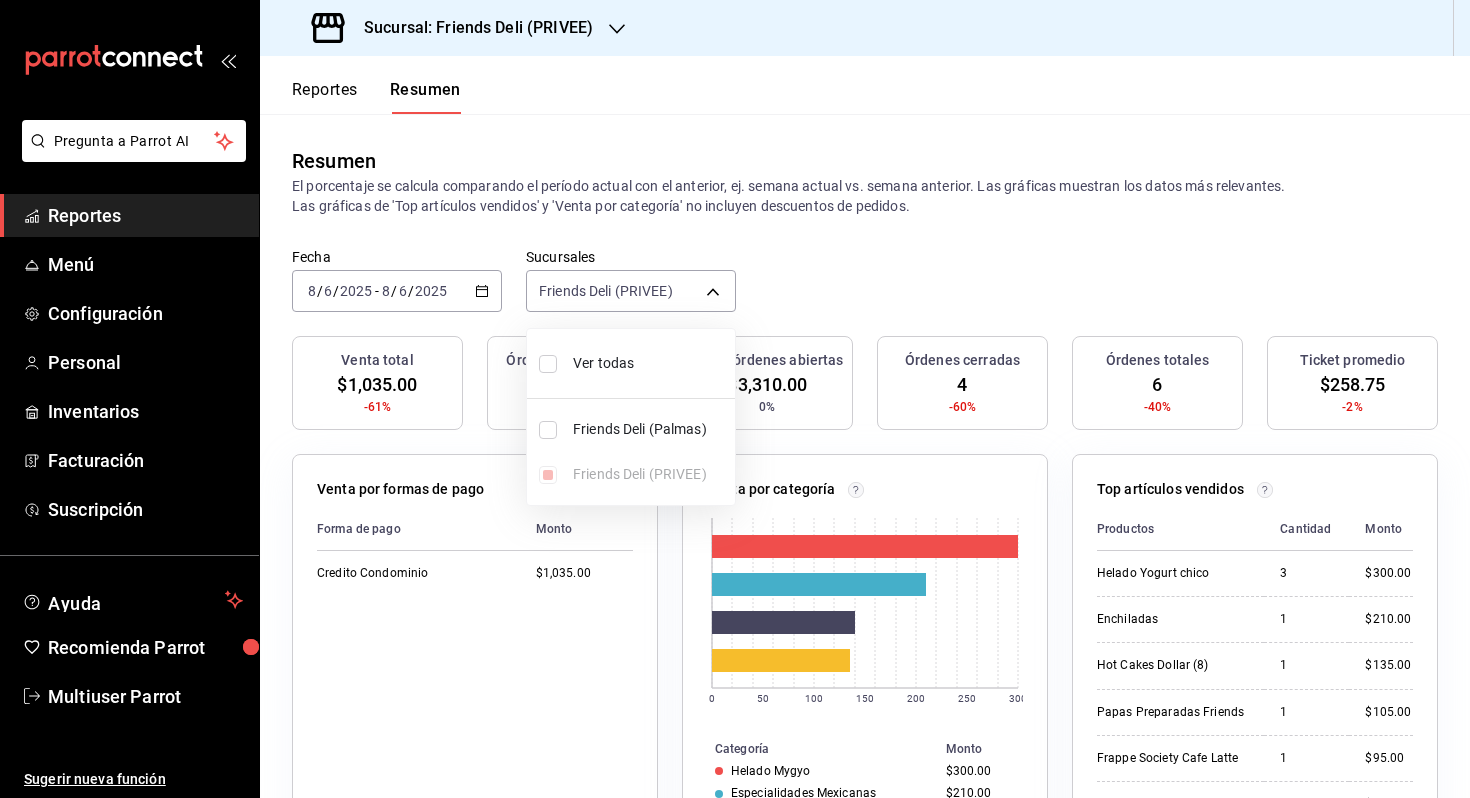 click on "Ver todas" at bounding box center (650, 363) 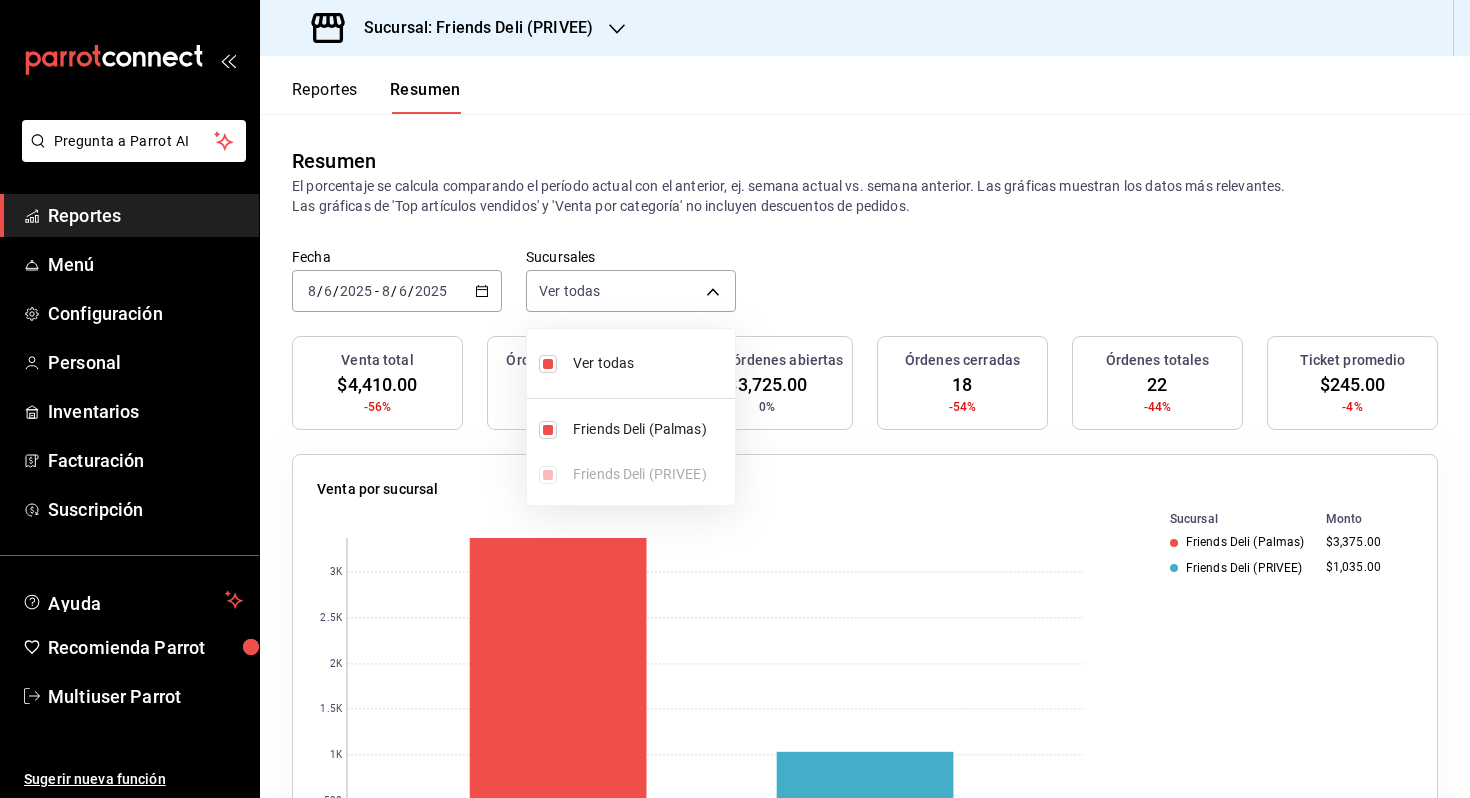 click at bounding box center [735, 399] 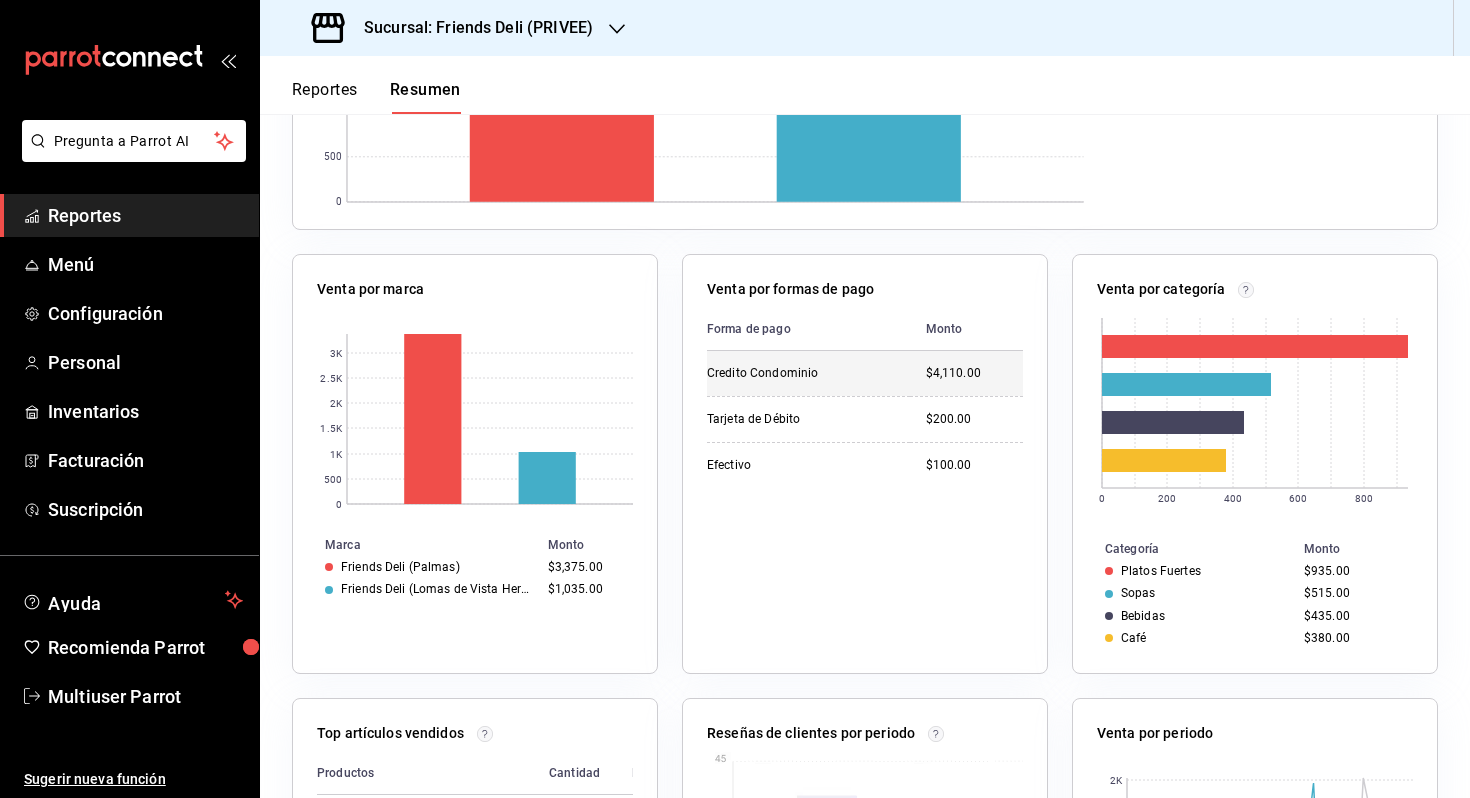 scroll, scrollTop: 657, scrollLeft: 0, axis: vertical 